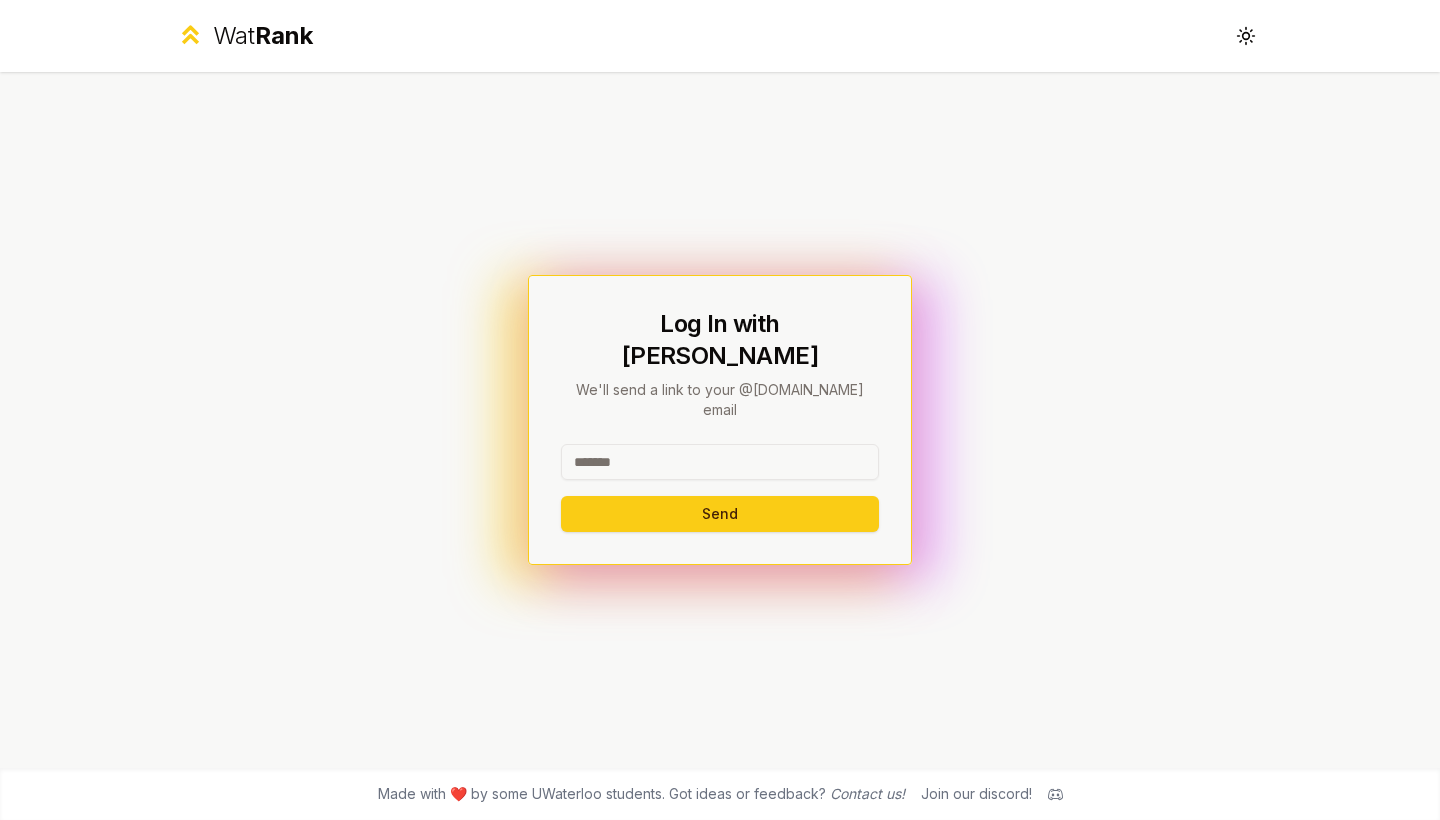 scroll, scrollTop: 0, scrollLeft: 0, axis: both 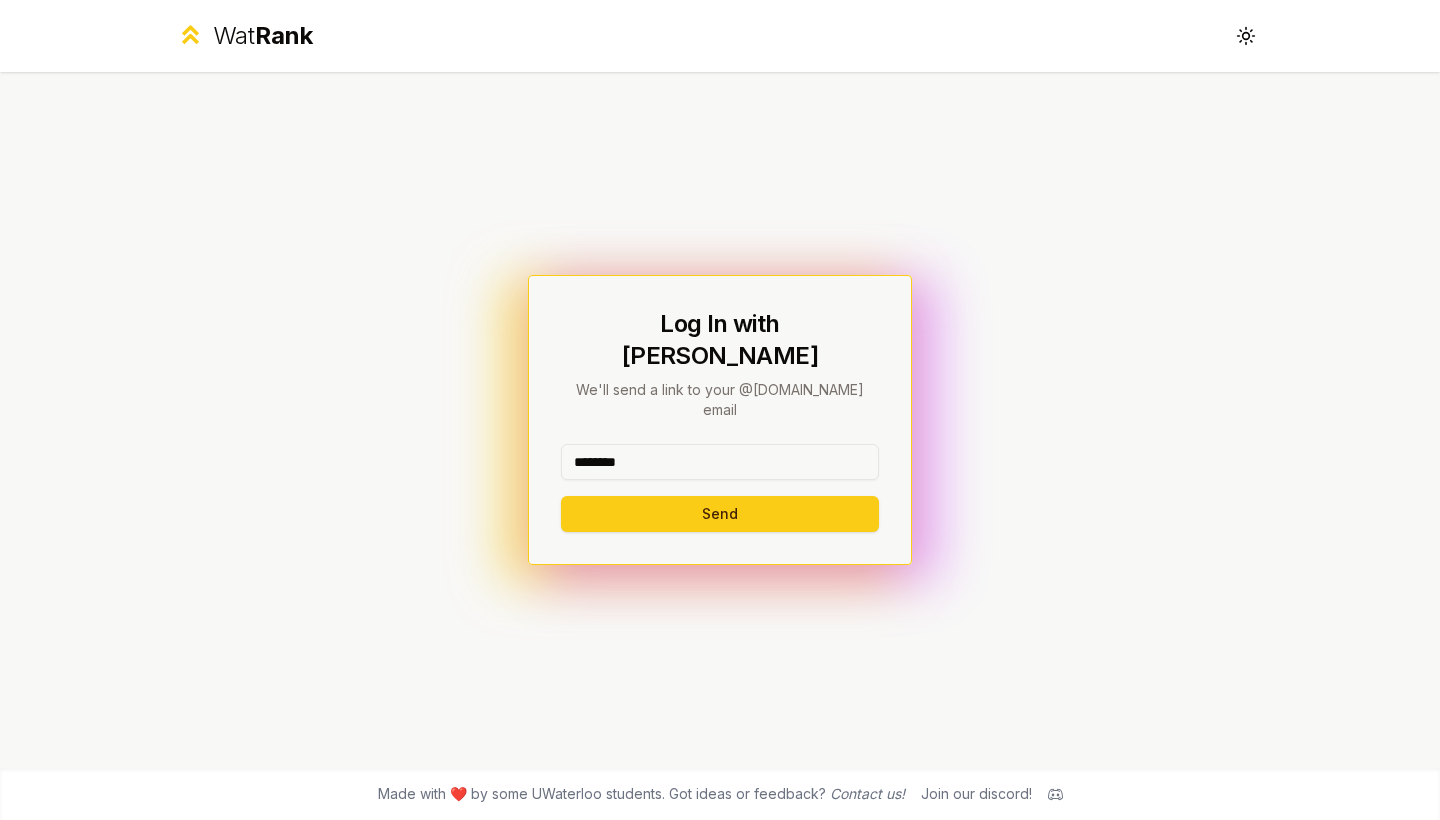 type on "********" 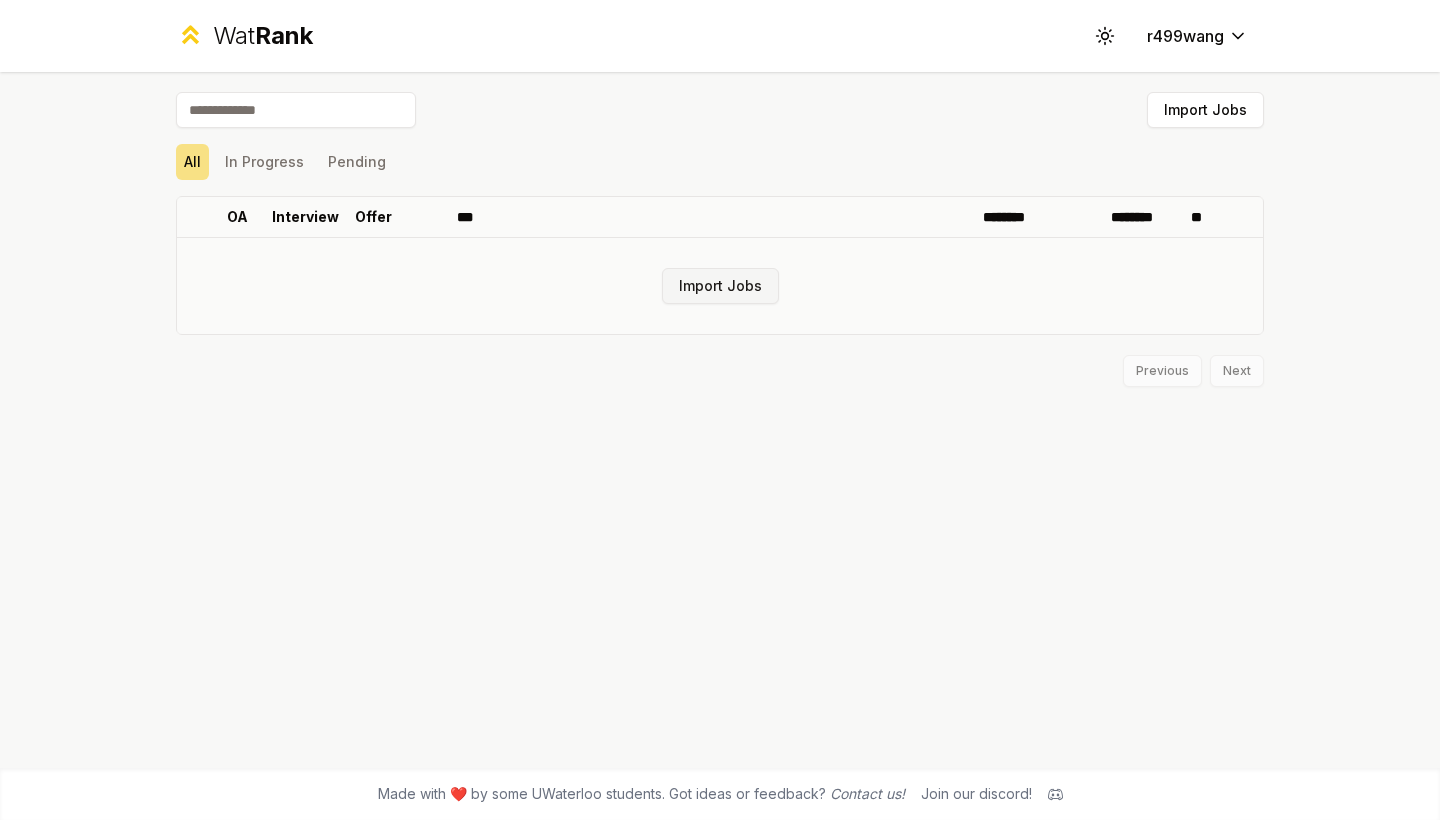 scroll, scrollTop: 0, scrollLeft: 0, axis: both 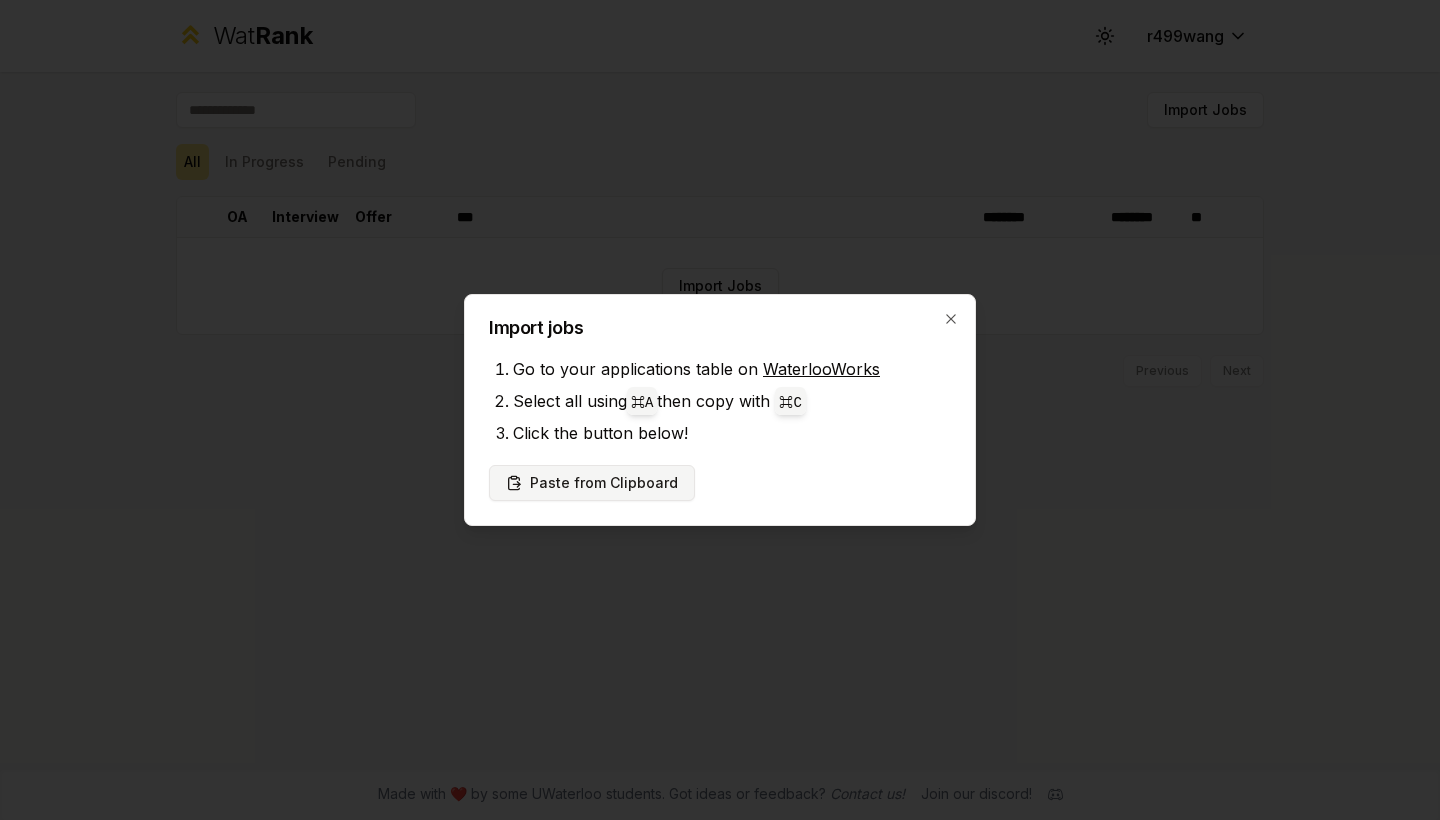 click on "Paste from Clipboard" at bounding box center (592, 483) 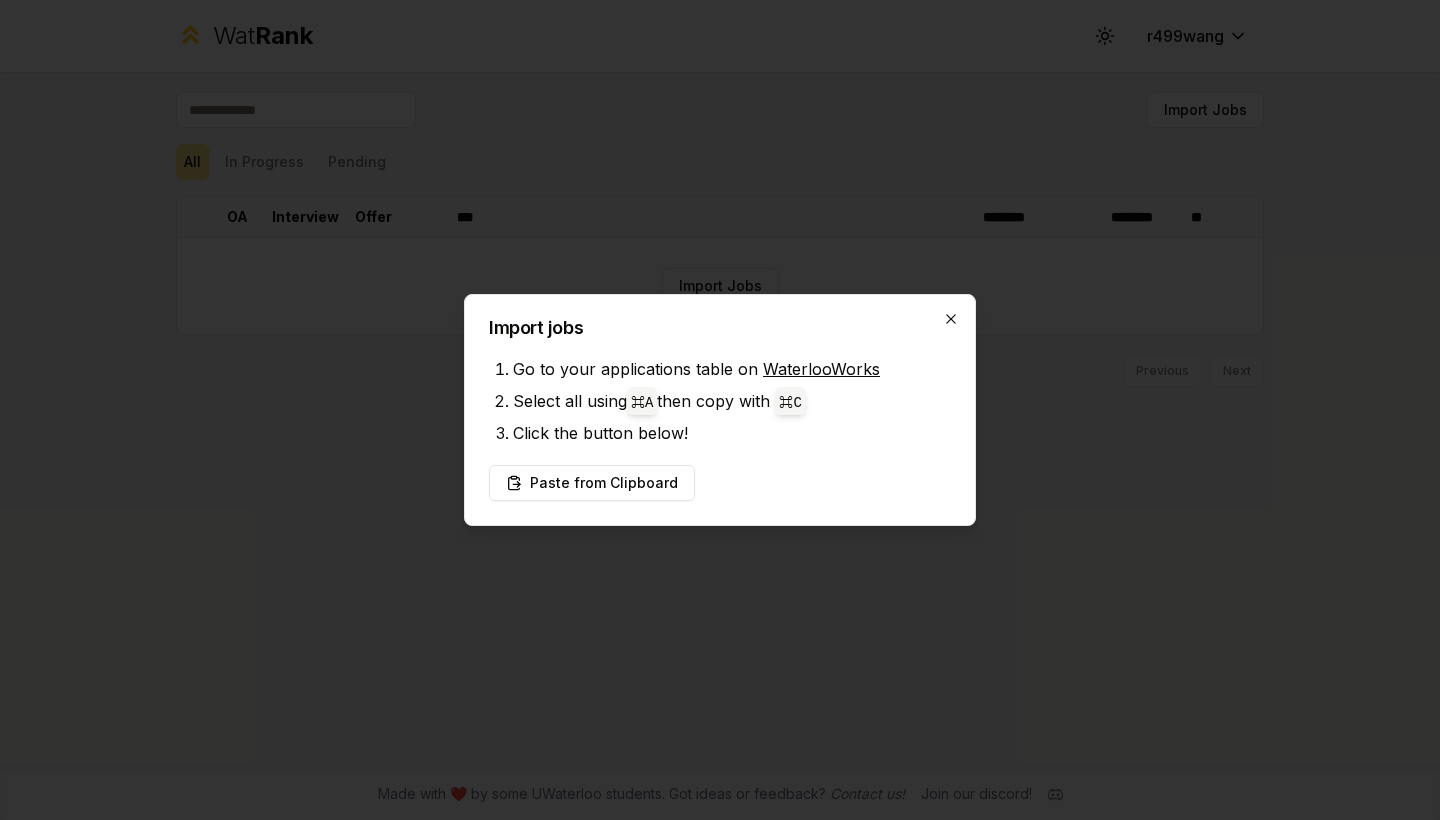 click 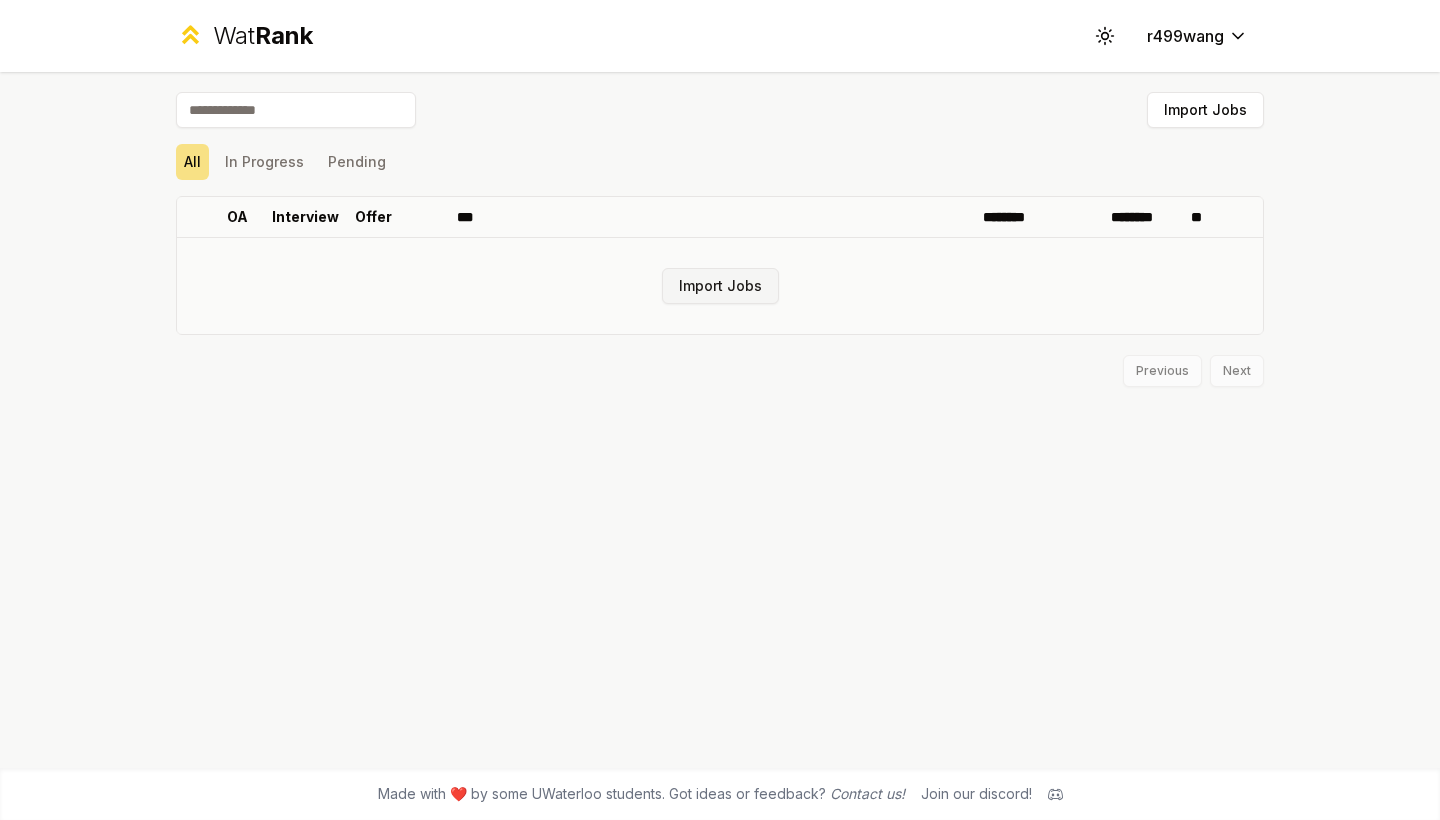 click on "Import Jobs" at bounding box center [720, 286] 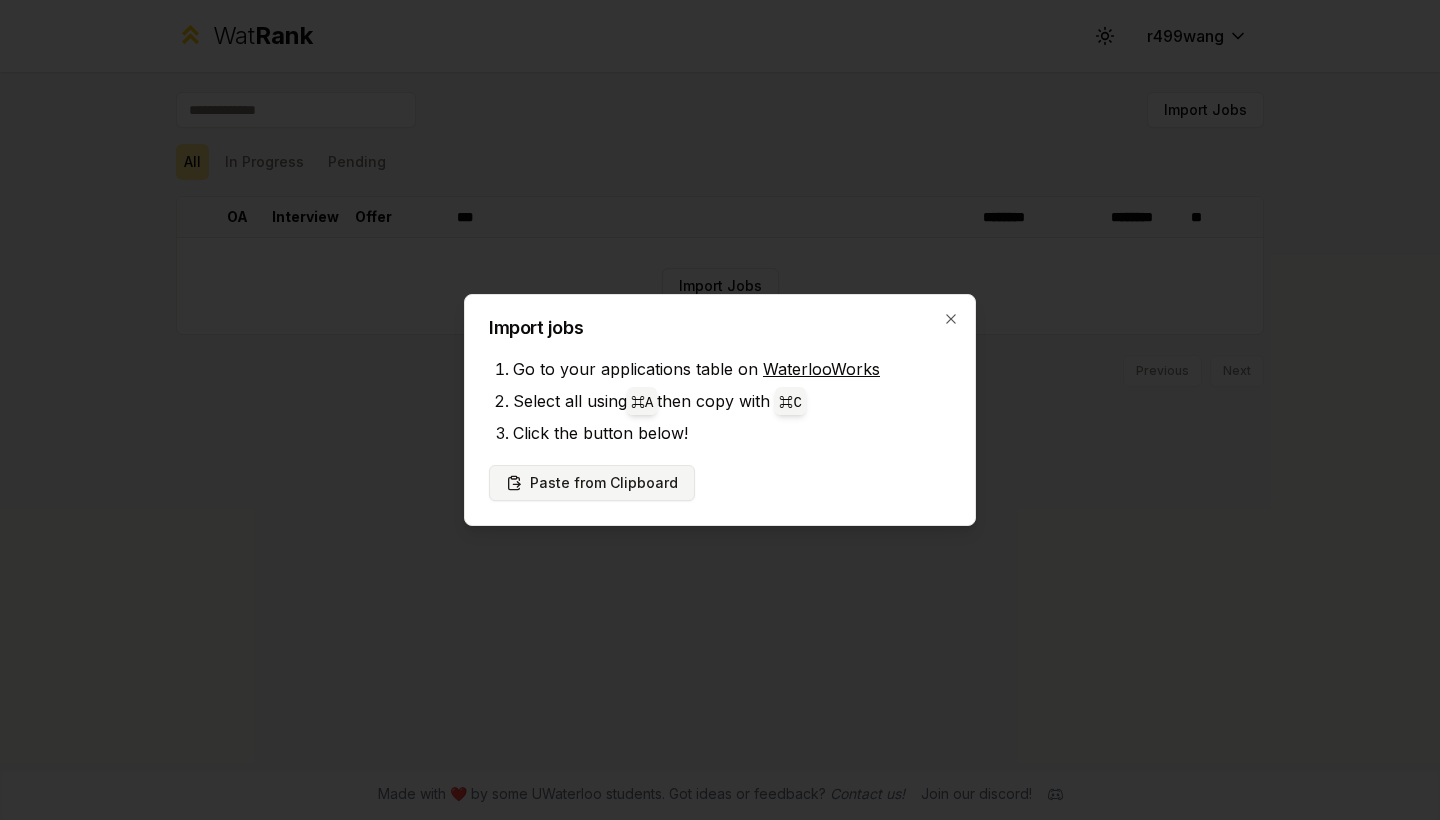 click on "Paste from Clipboard" at bounding box center (592, 483) 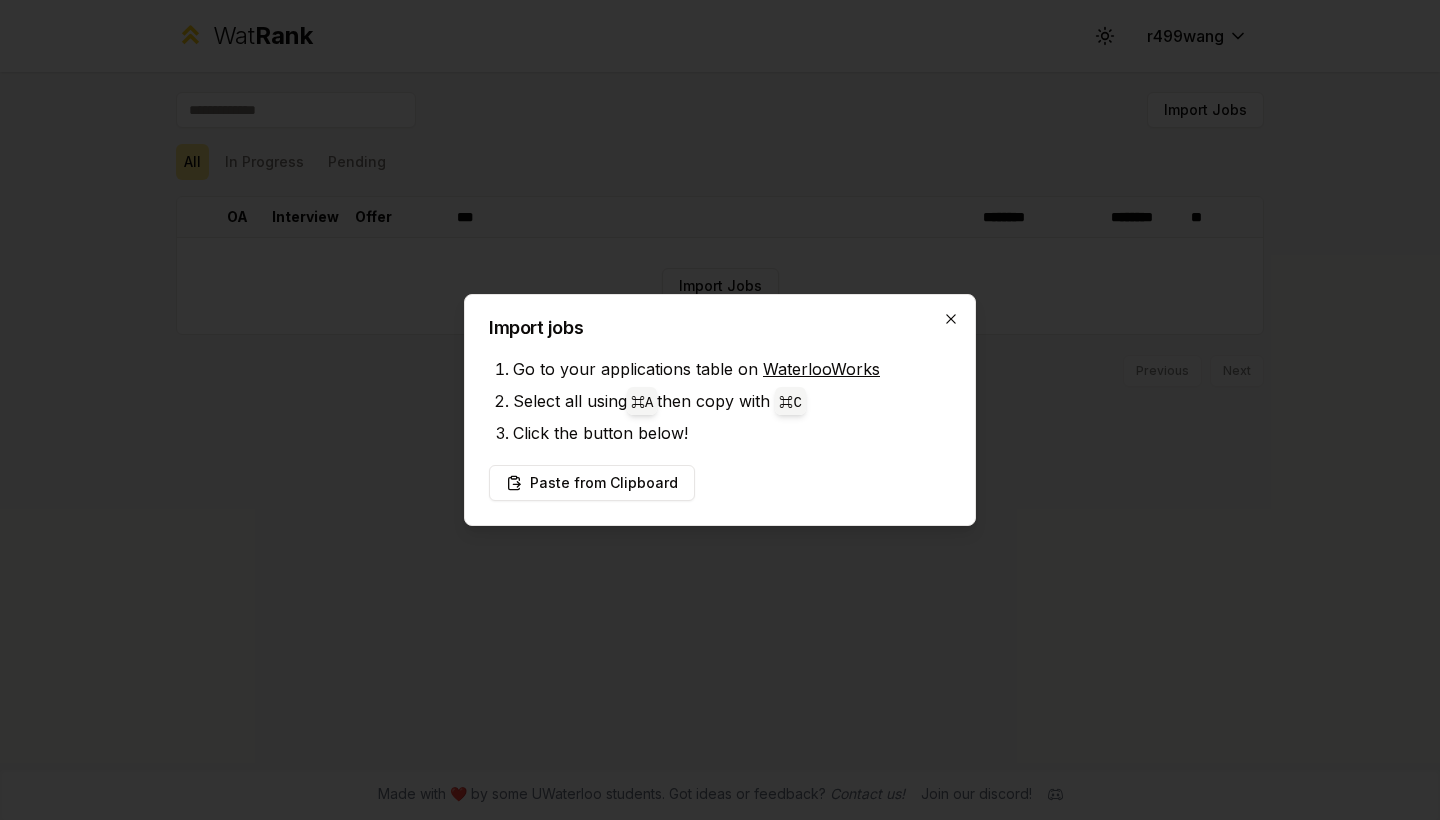 click 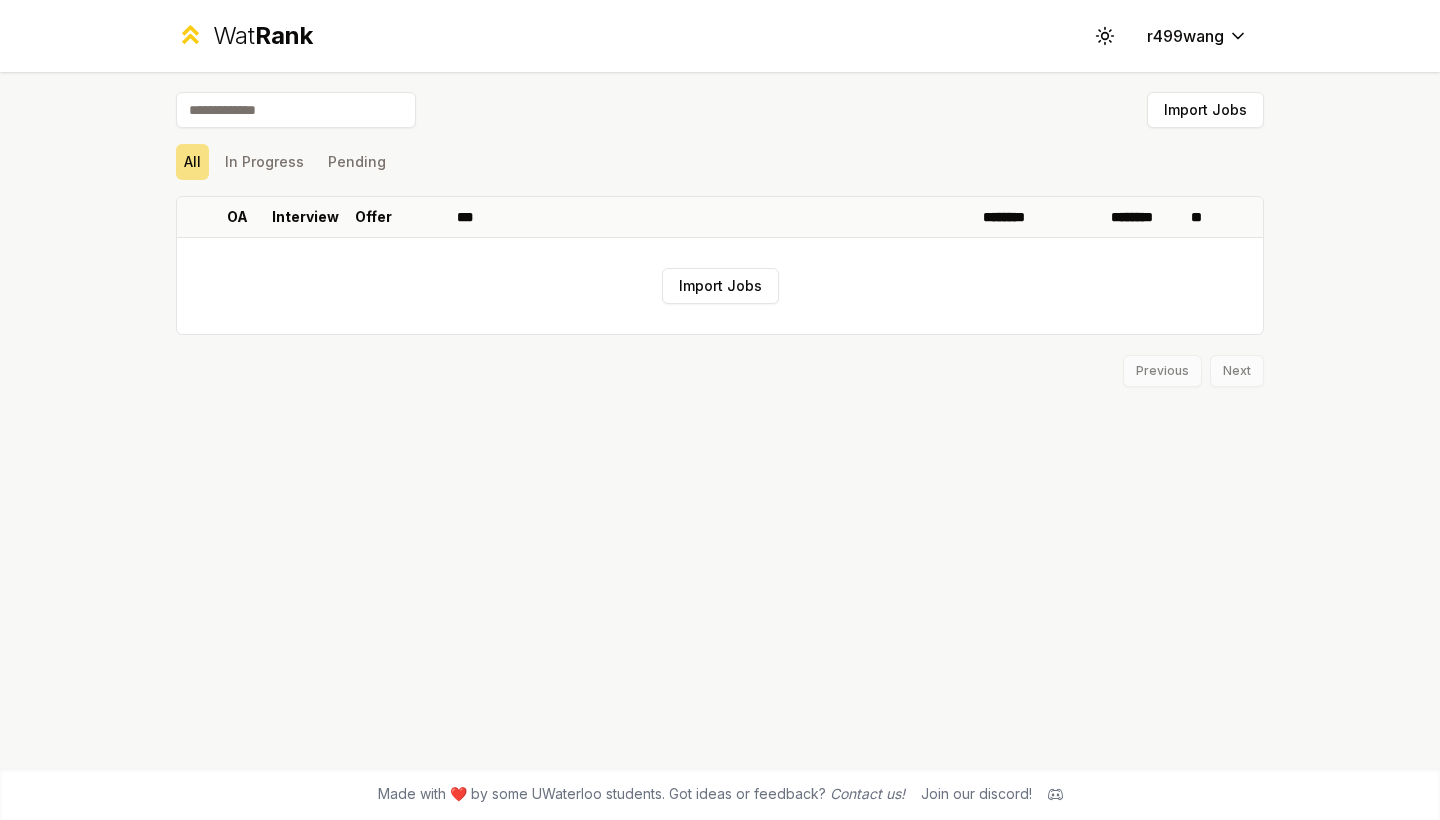 click at bounding box center (296, 110) 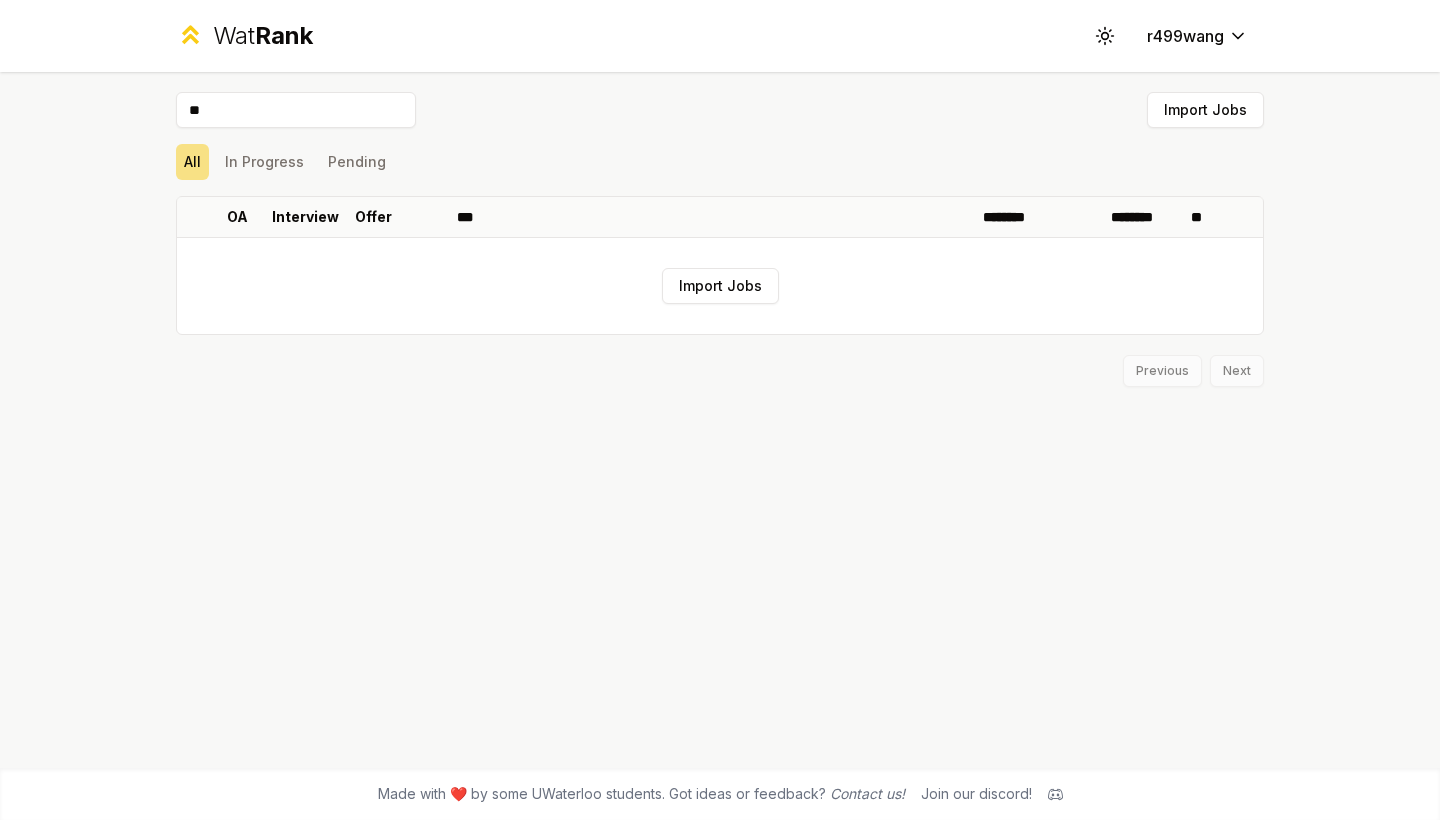 type on "*" 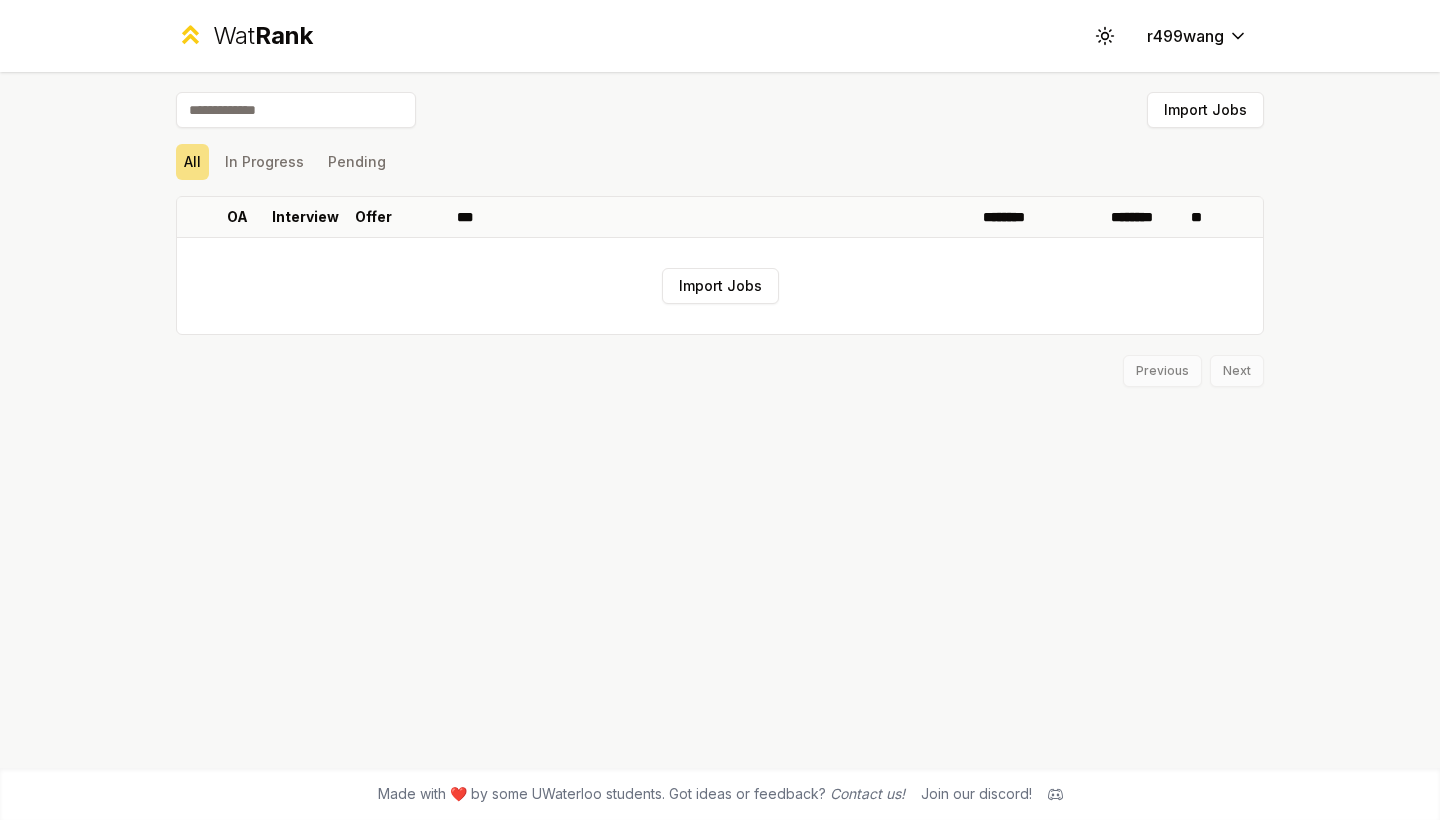 type 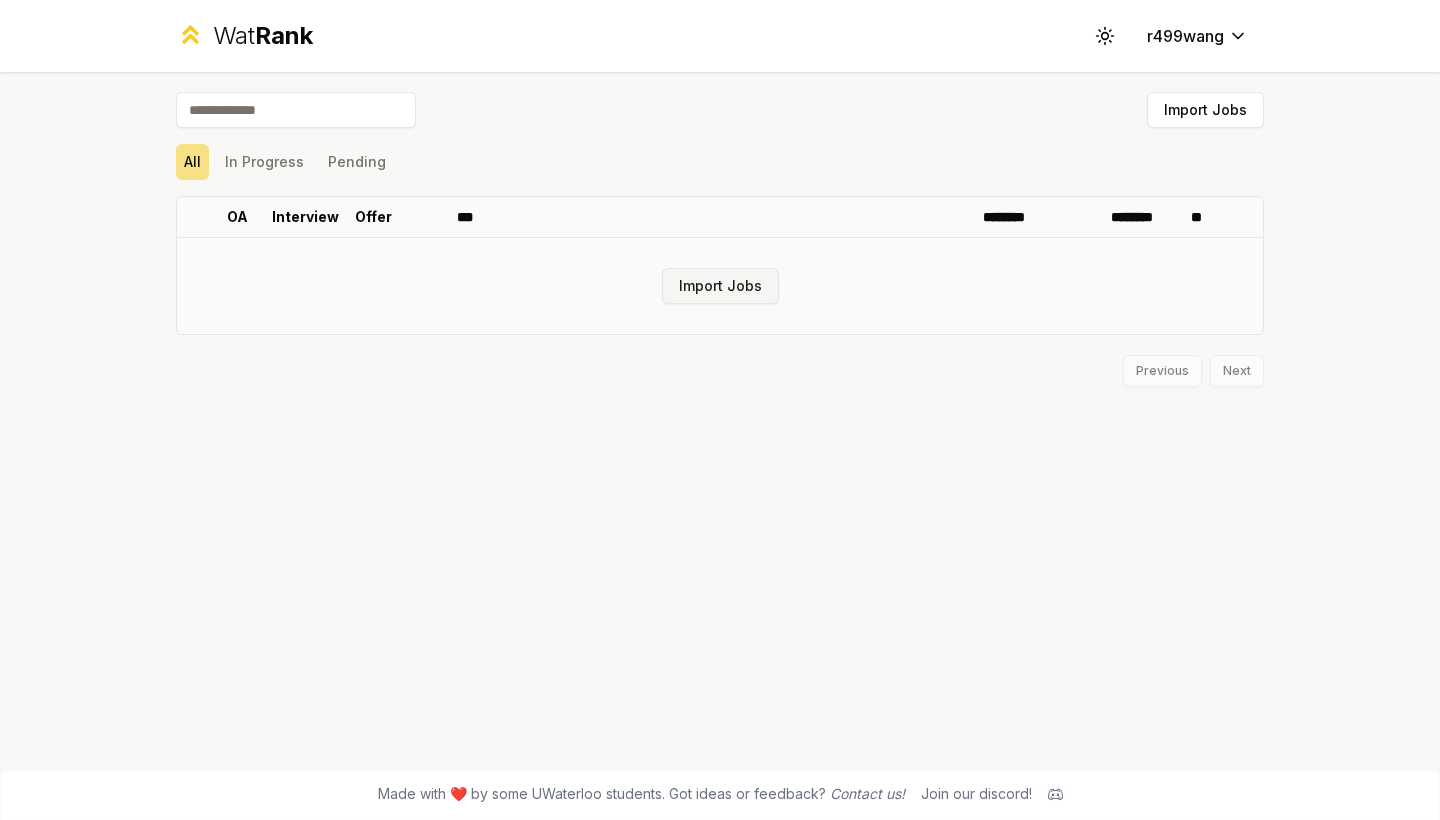 click on "Import Jobs" at bounding box center [720, 286] 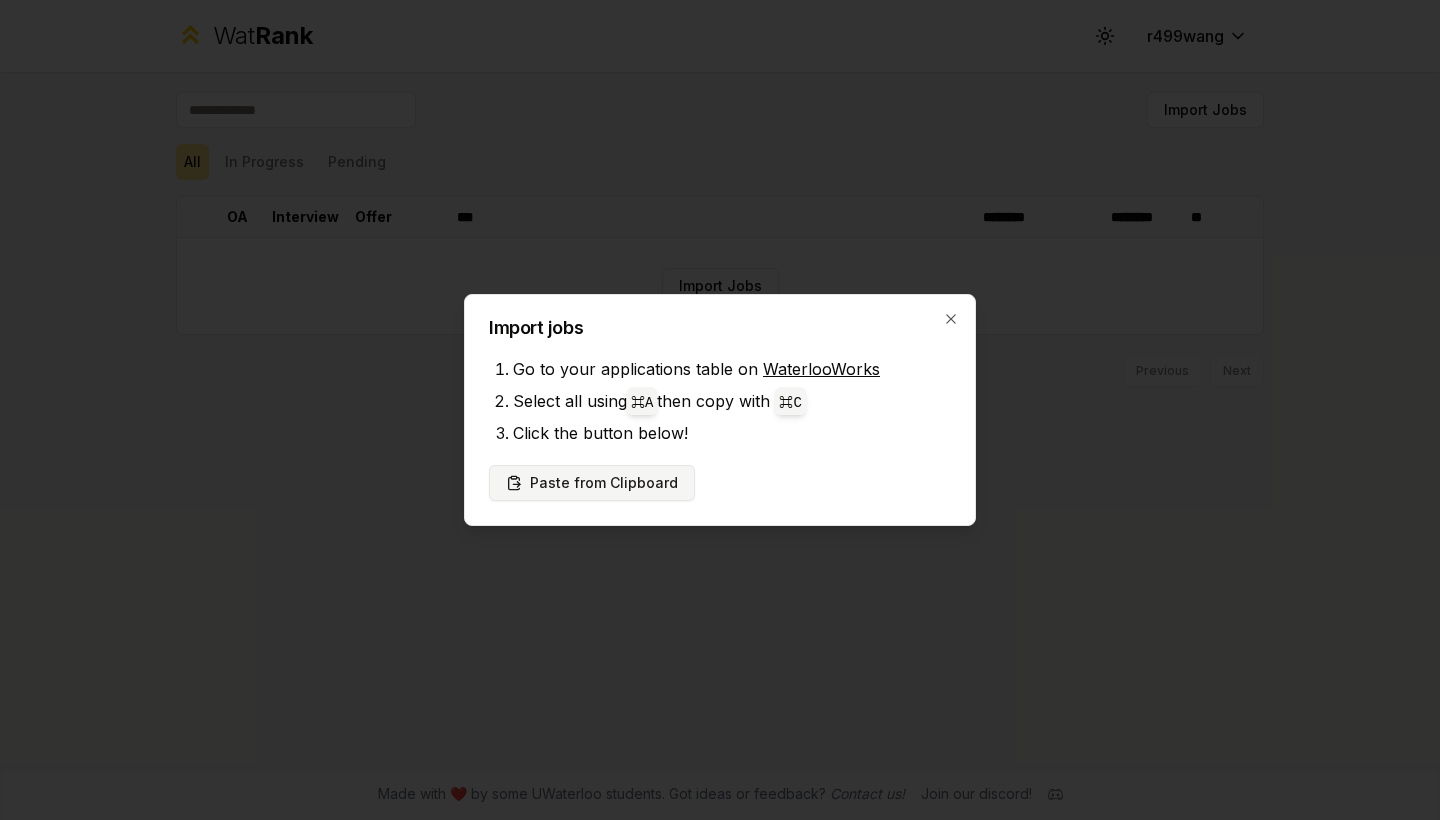 click on "Paste from Clipboard" at bounding box center [592, 483] 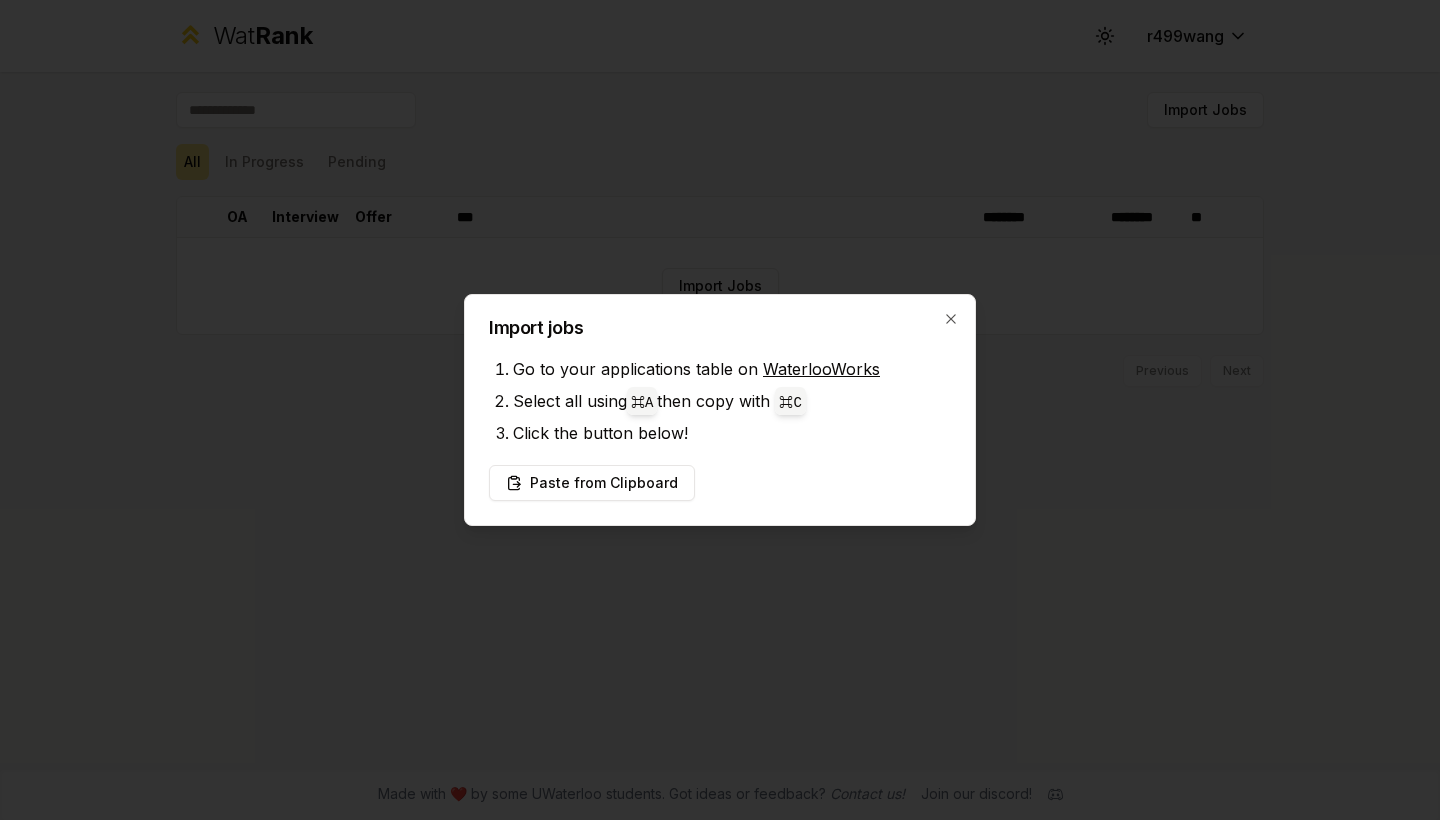 click on "WaterlooWorks" at bounding box center (821, 369) 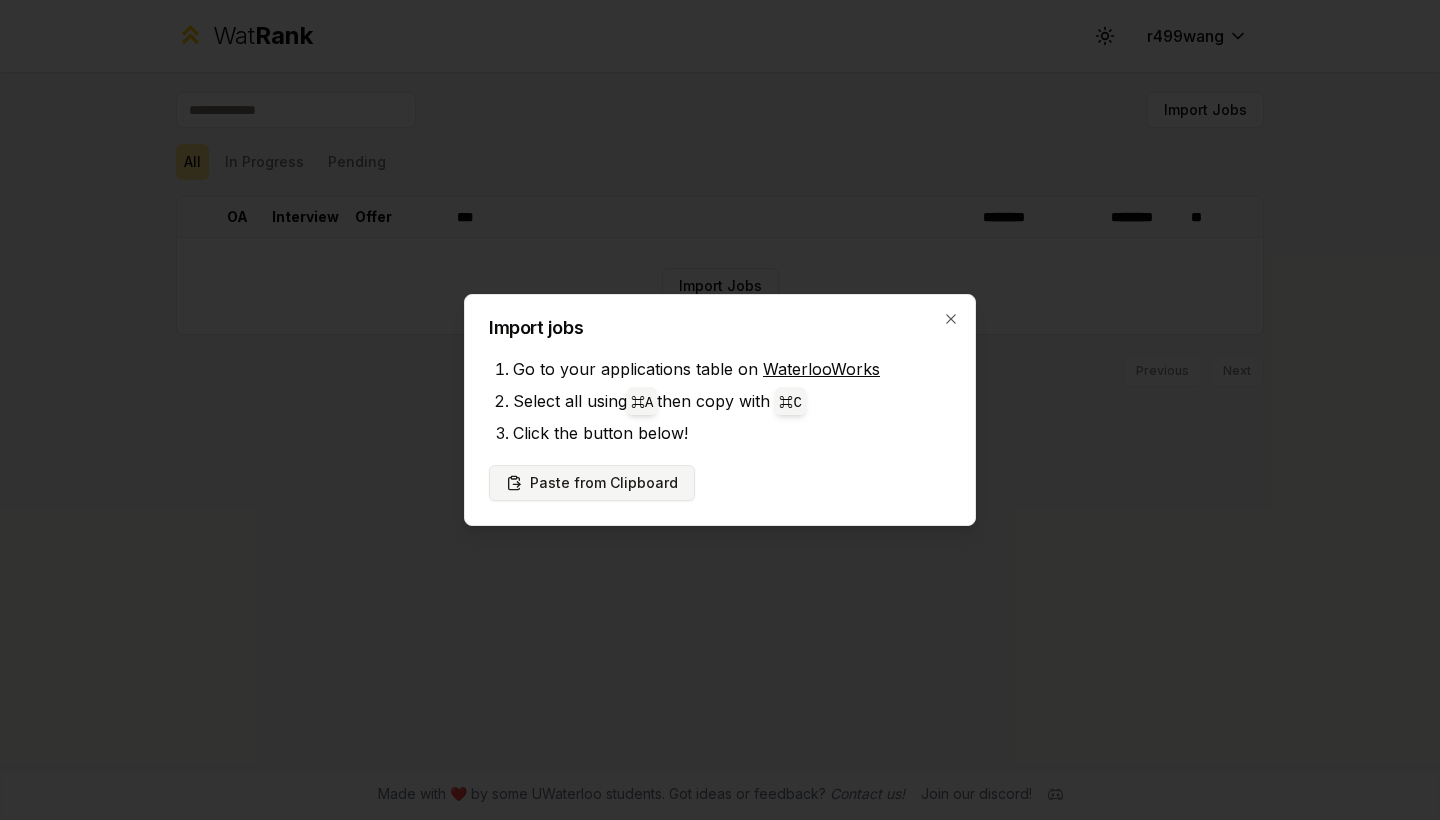 click on "Paste from Clipboard" at bounding box center (592, 483) 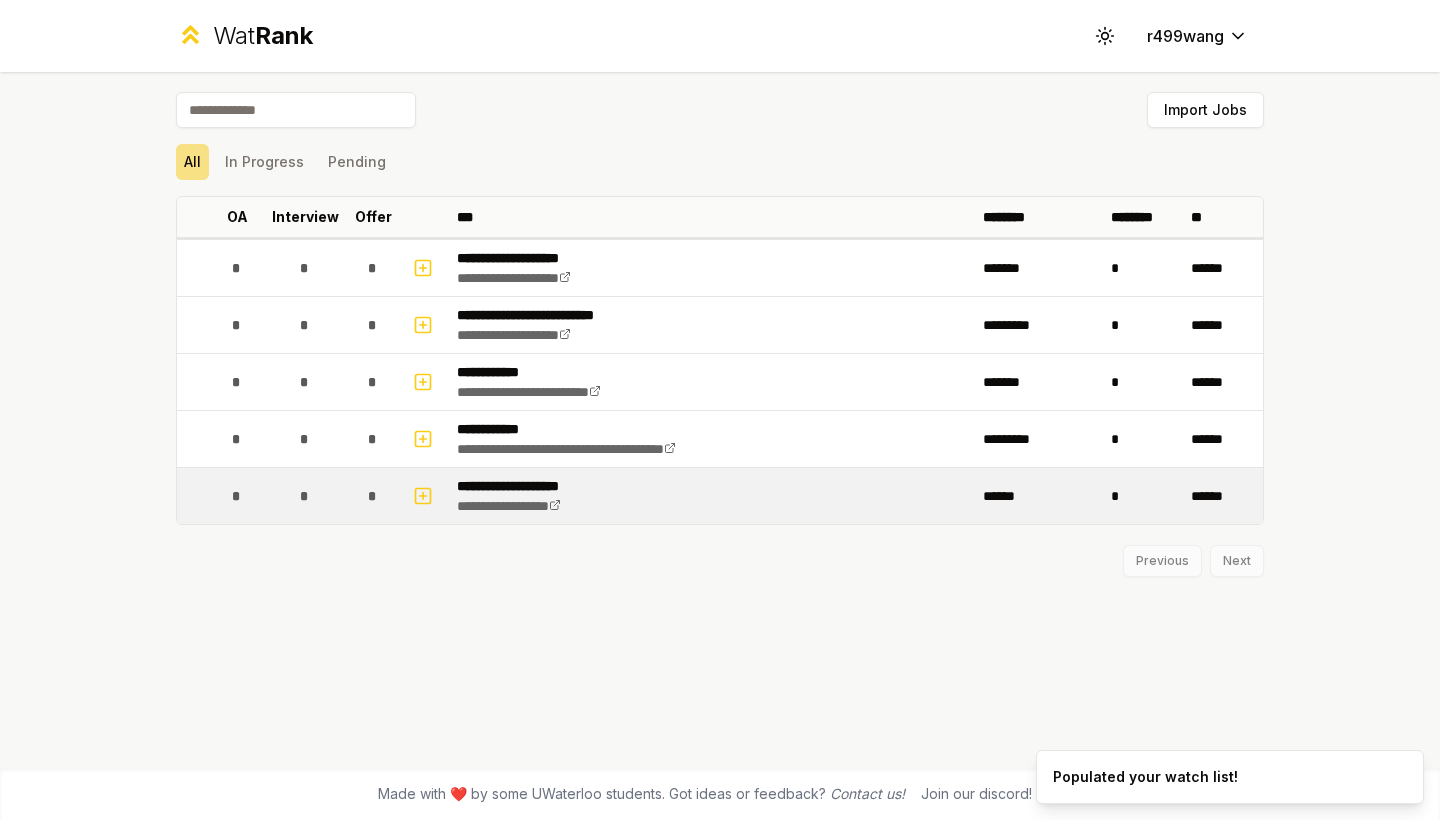 click on "**********" at bounding box center (532, 486) 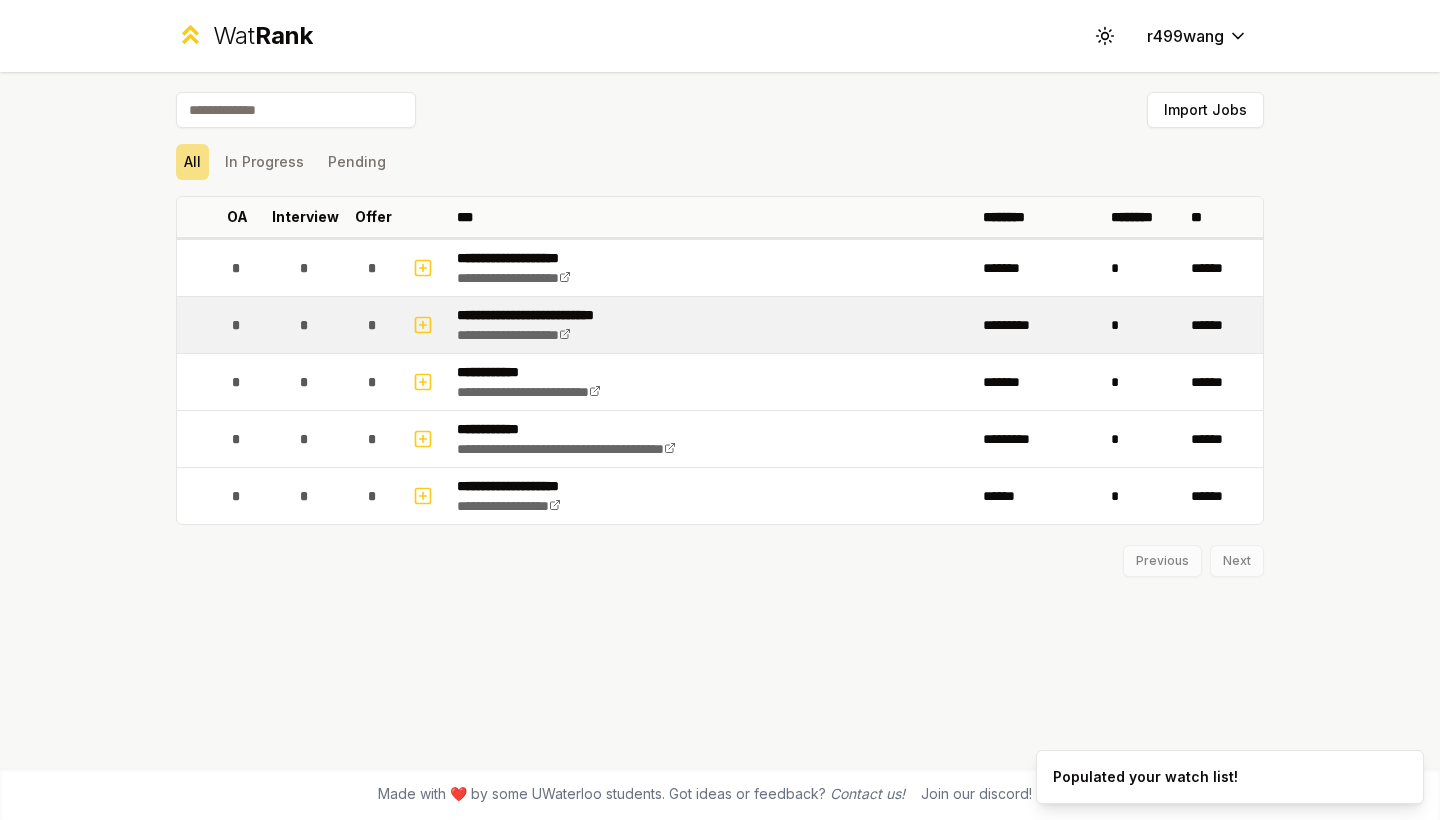 click on "*" at bounding box center (373, 325) 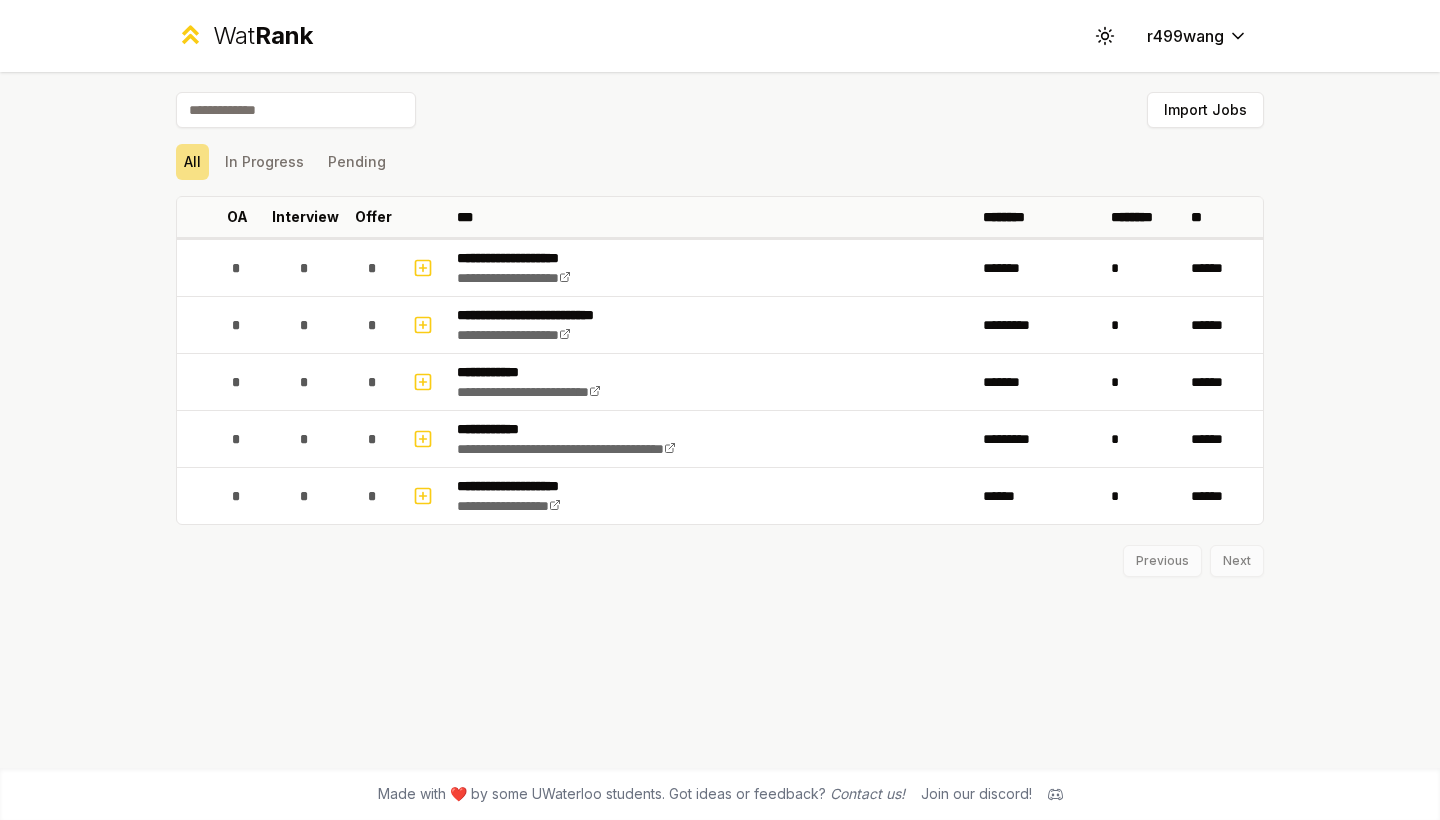 scroll, scrollTop: 0, scrollLeft: 0, axis: both 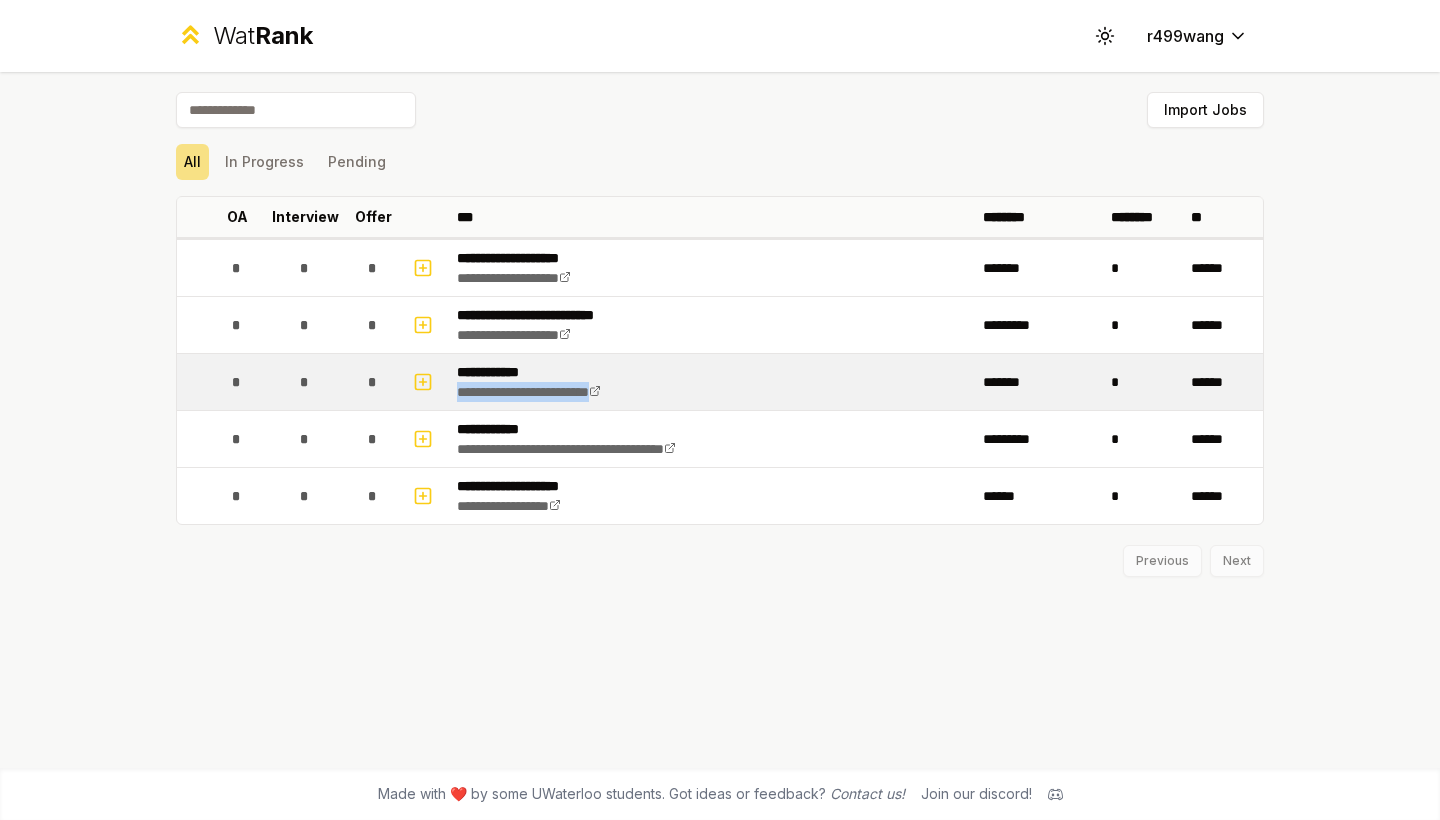 click on "**********" at bounding box center [555, 372] 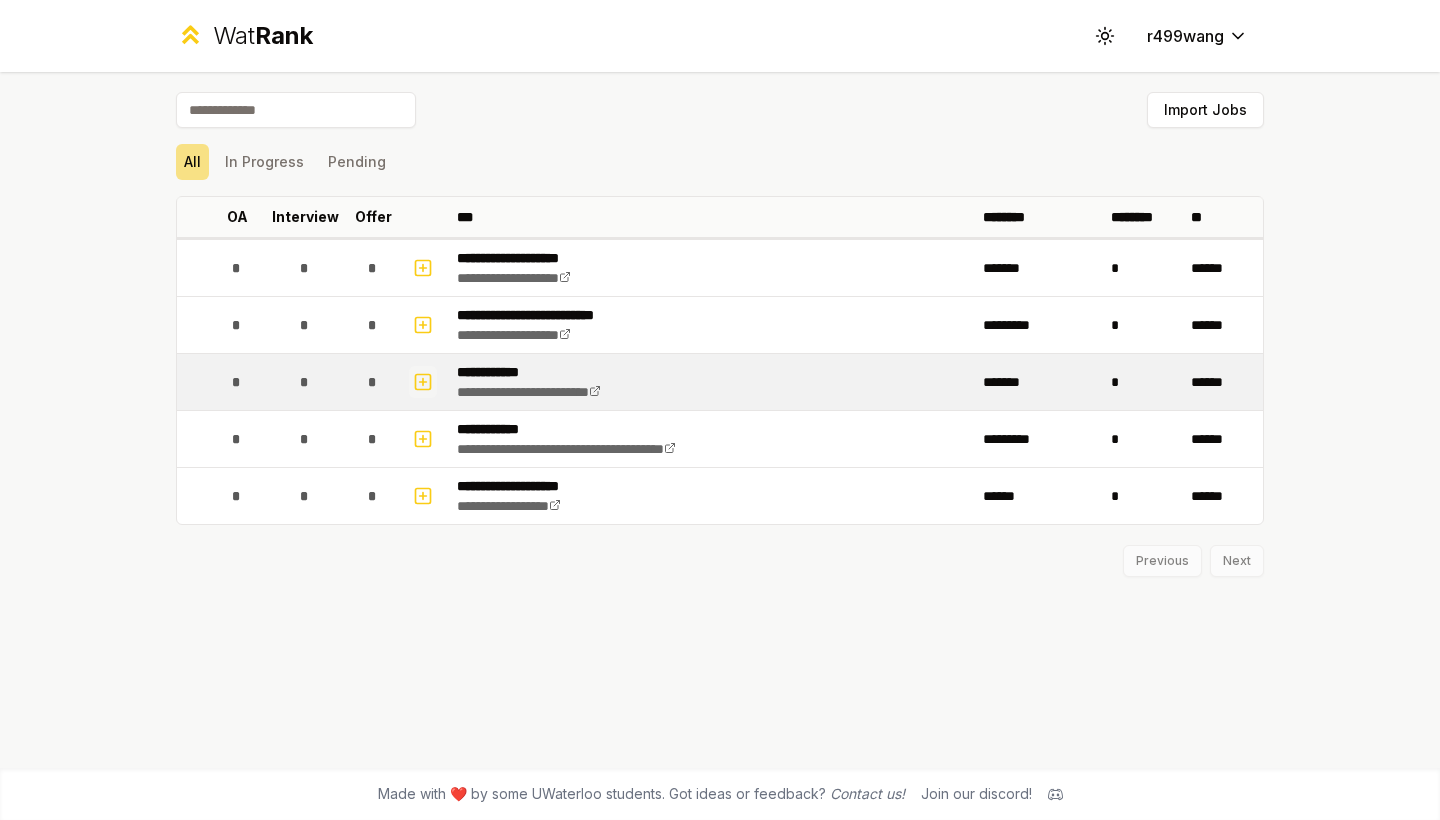 click 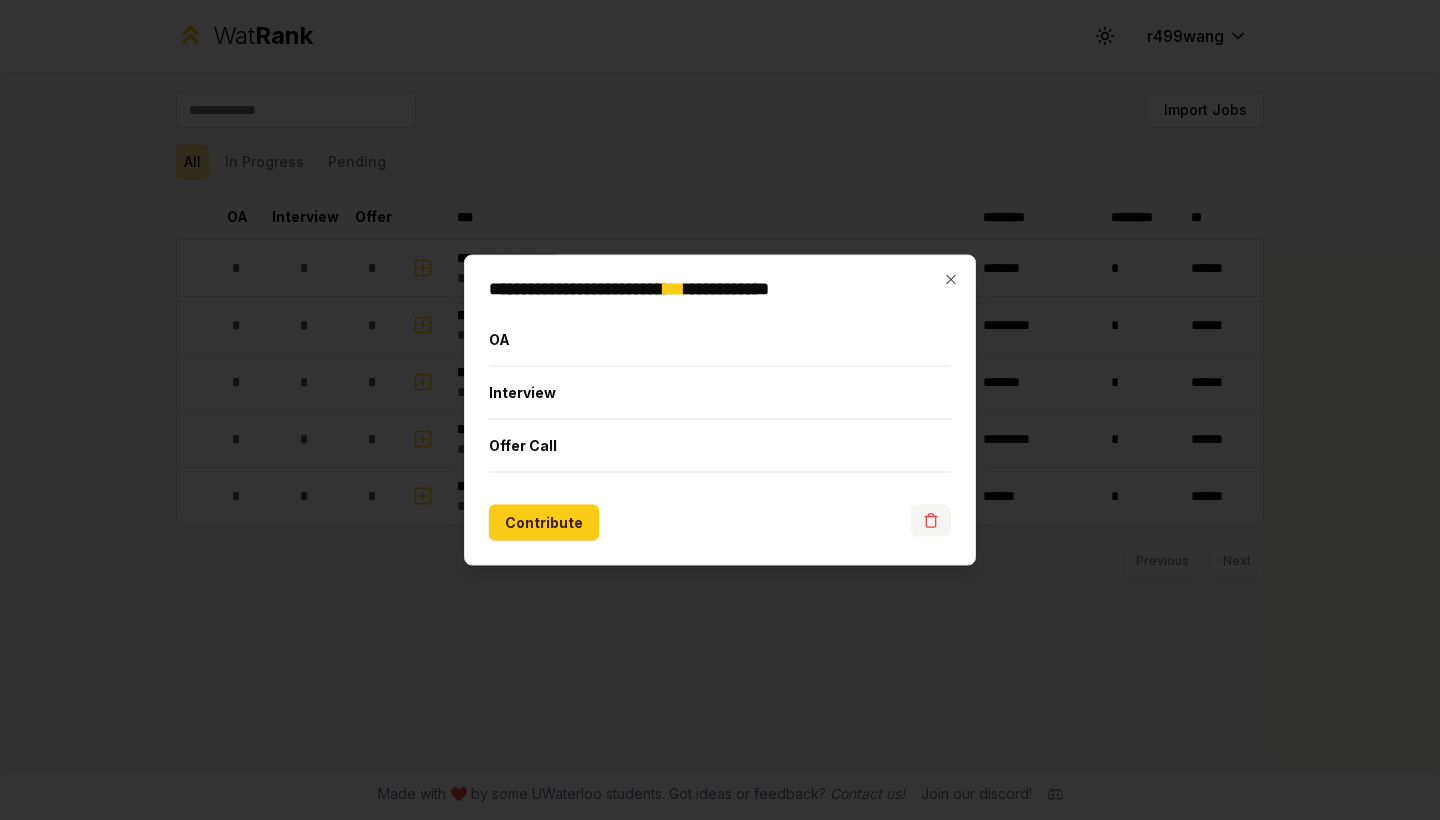 click 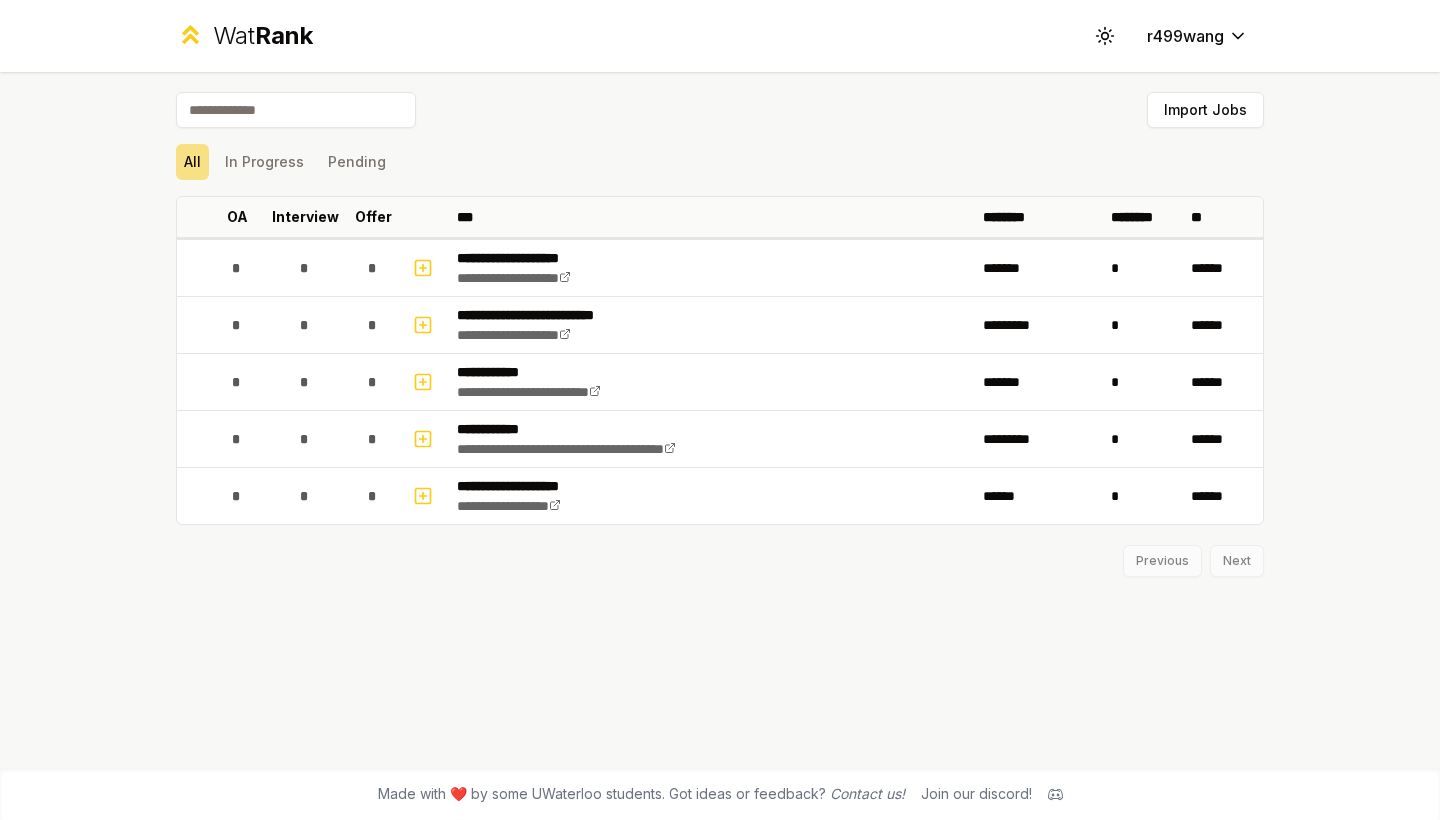 scroll, scrollTop: 0, scrollLeft: 0, axis: both 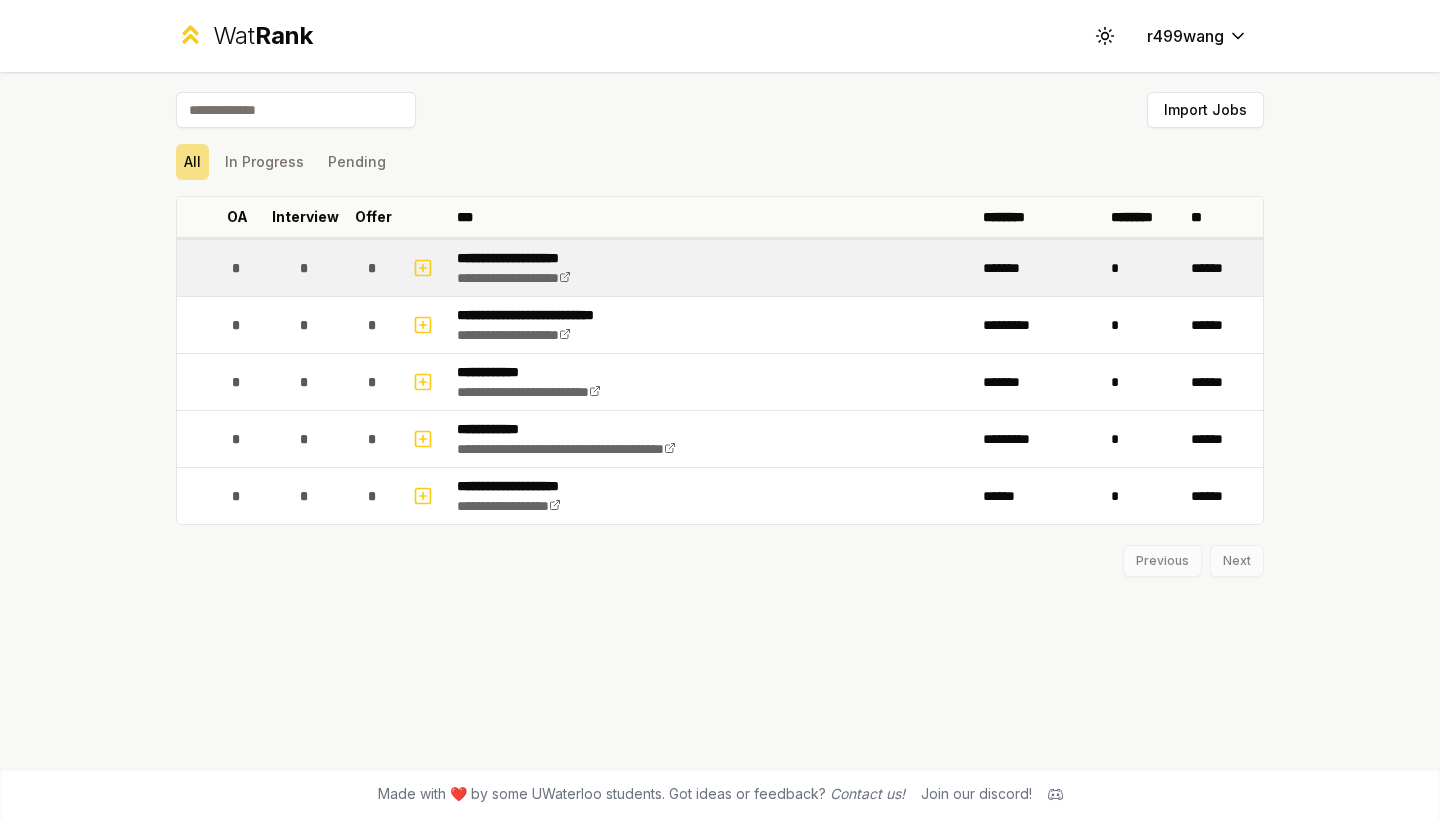 click on "*" at bounding box center (305, 268) 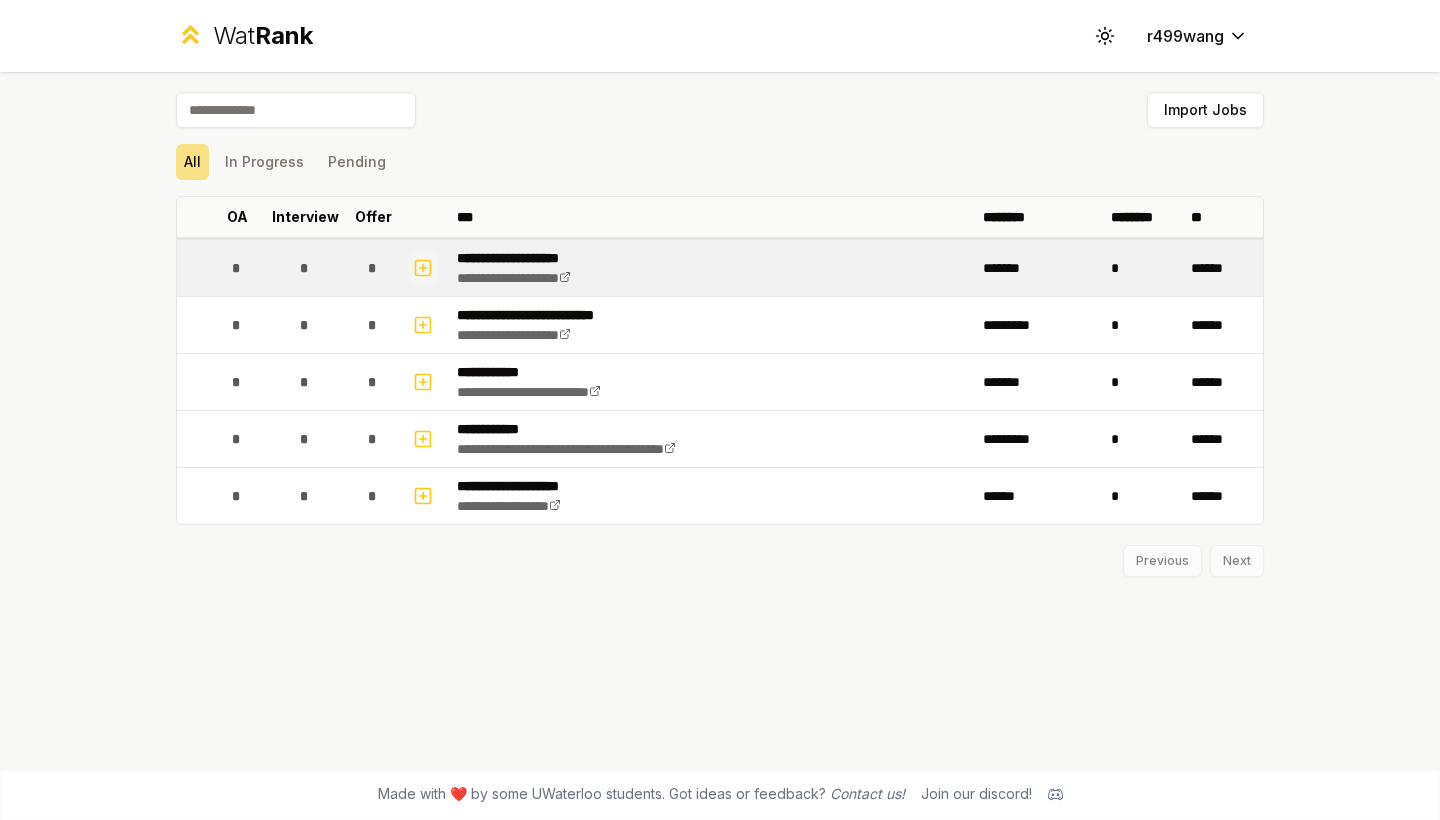 click 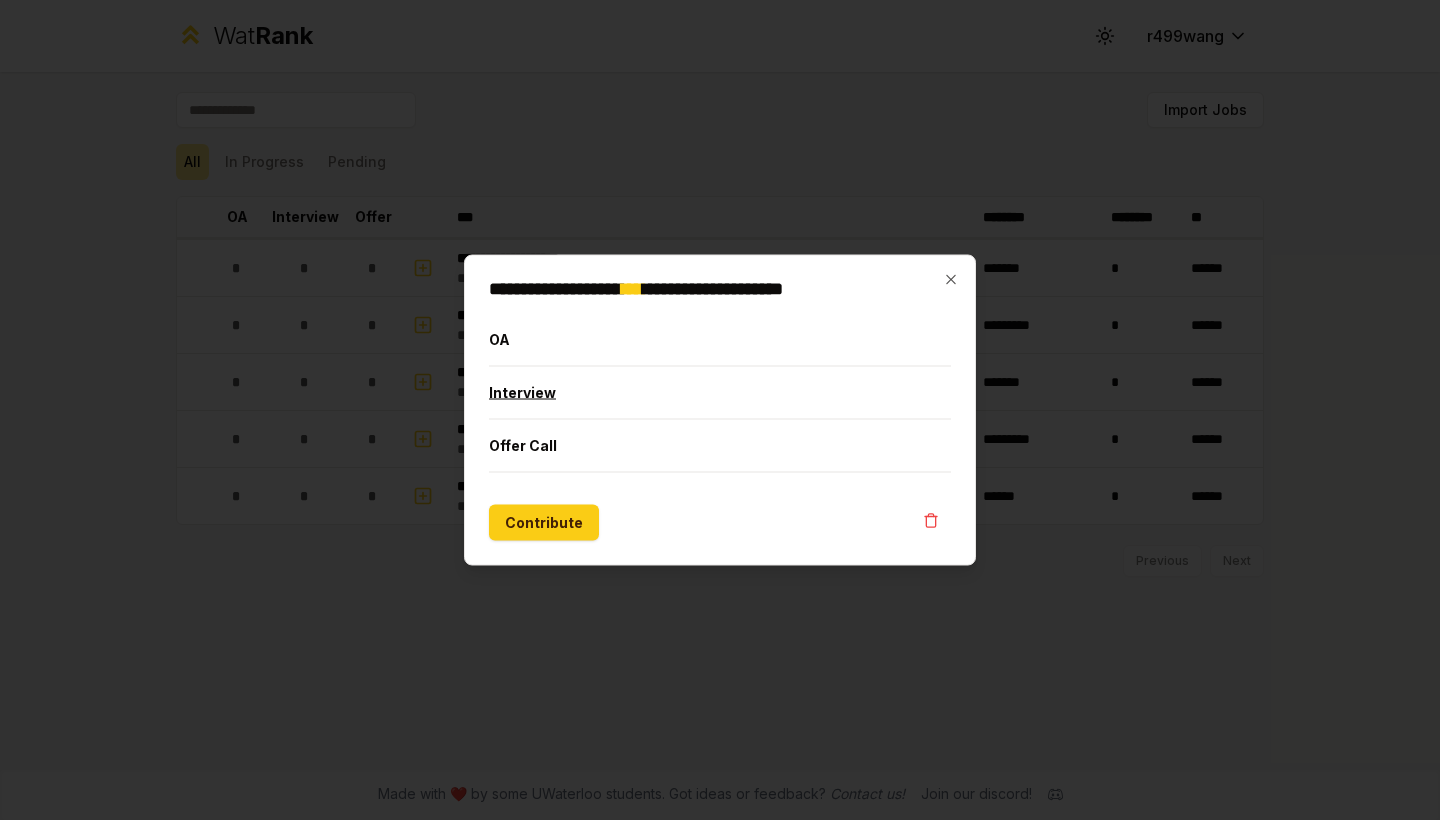 click on "Interview" at bounding box center (720, 393) 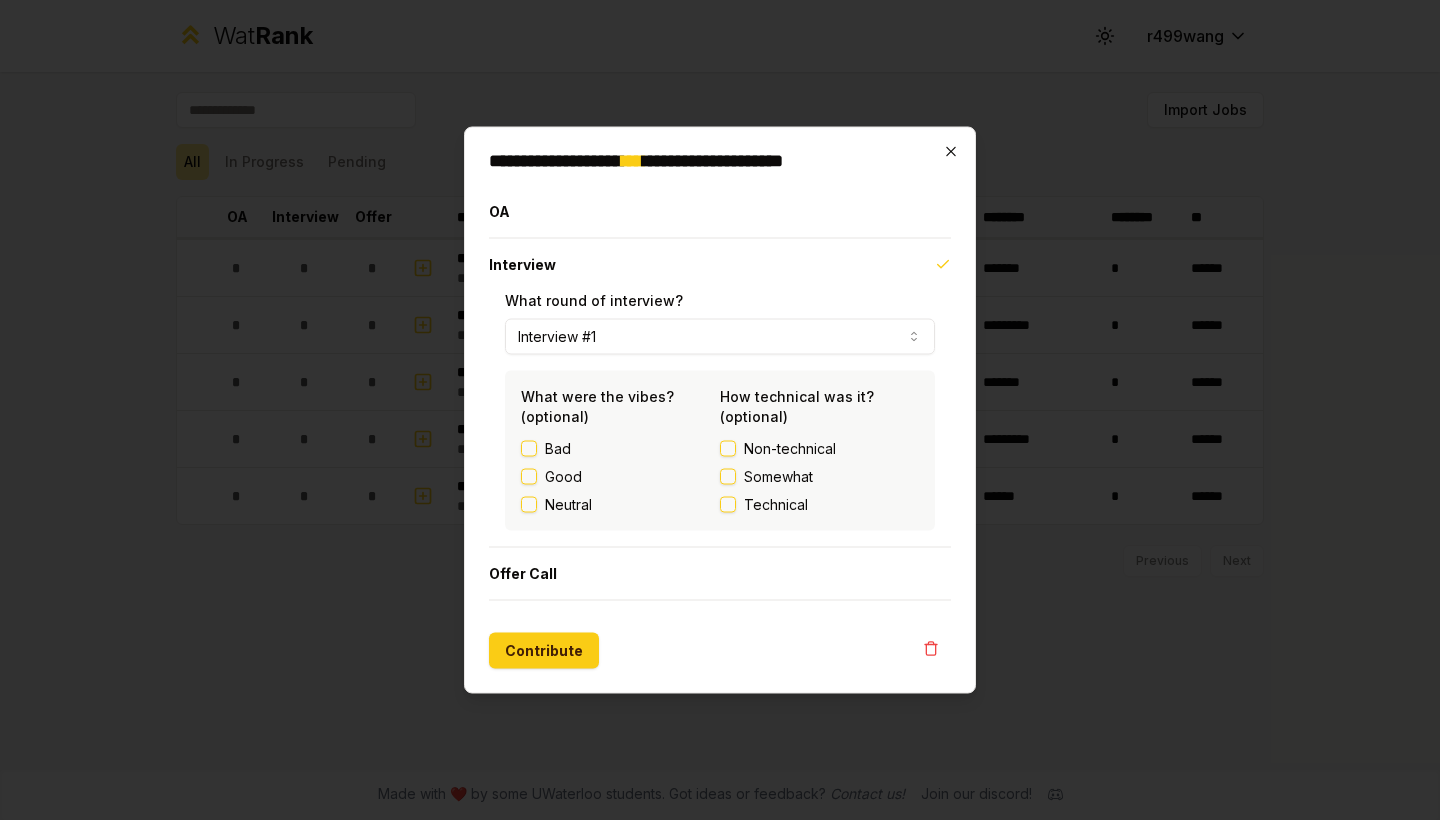 click 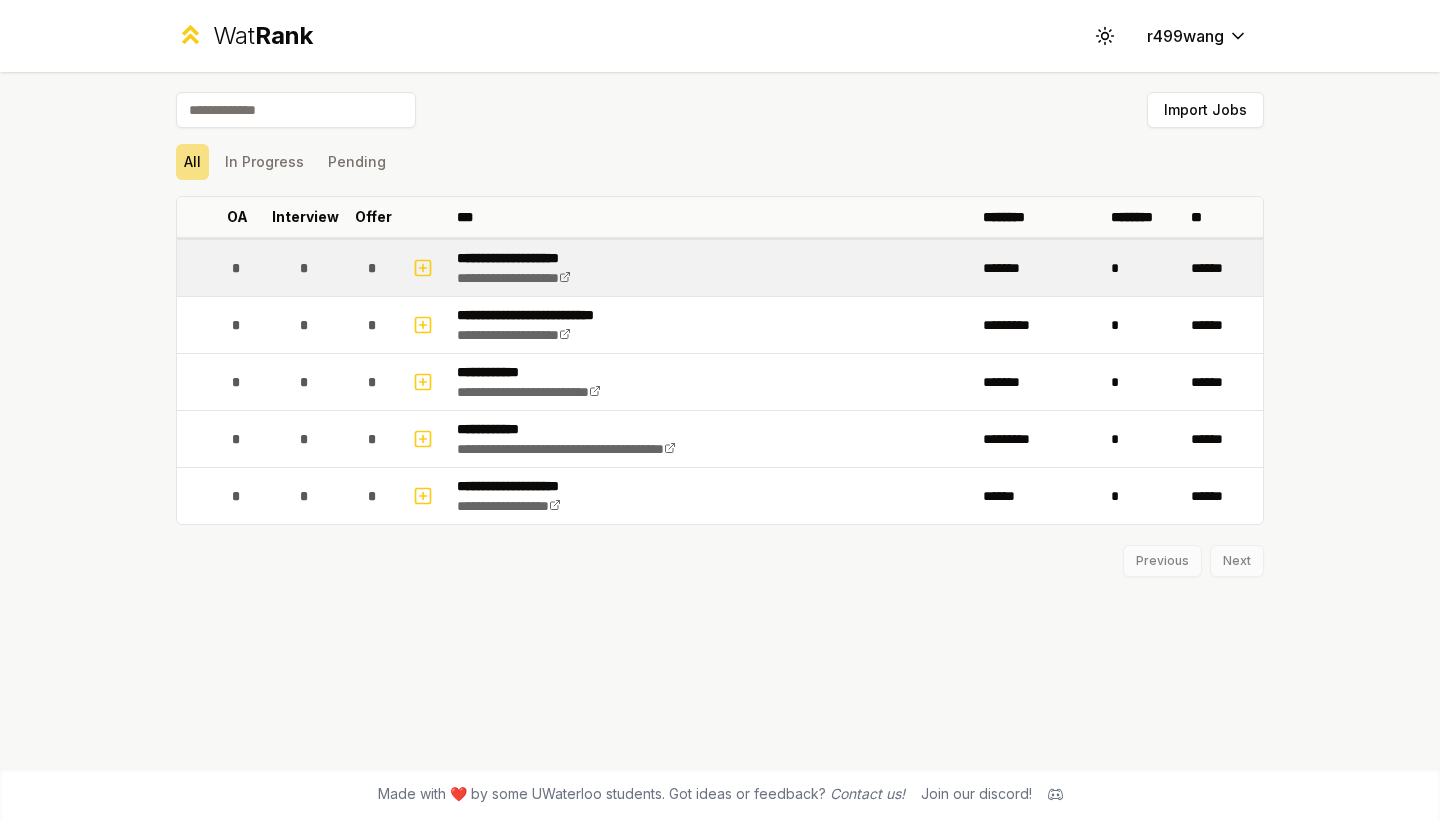 click on "*" at bounding box center (1143, 268) 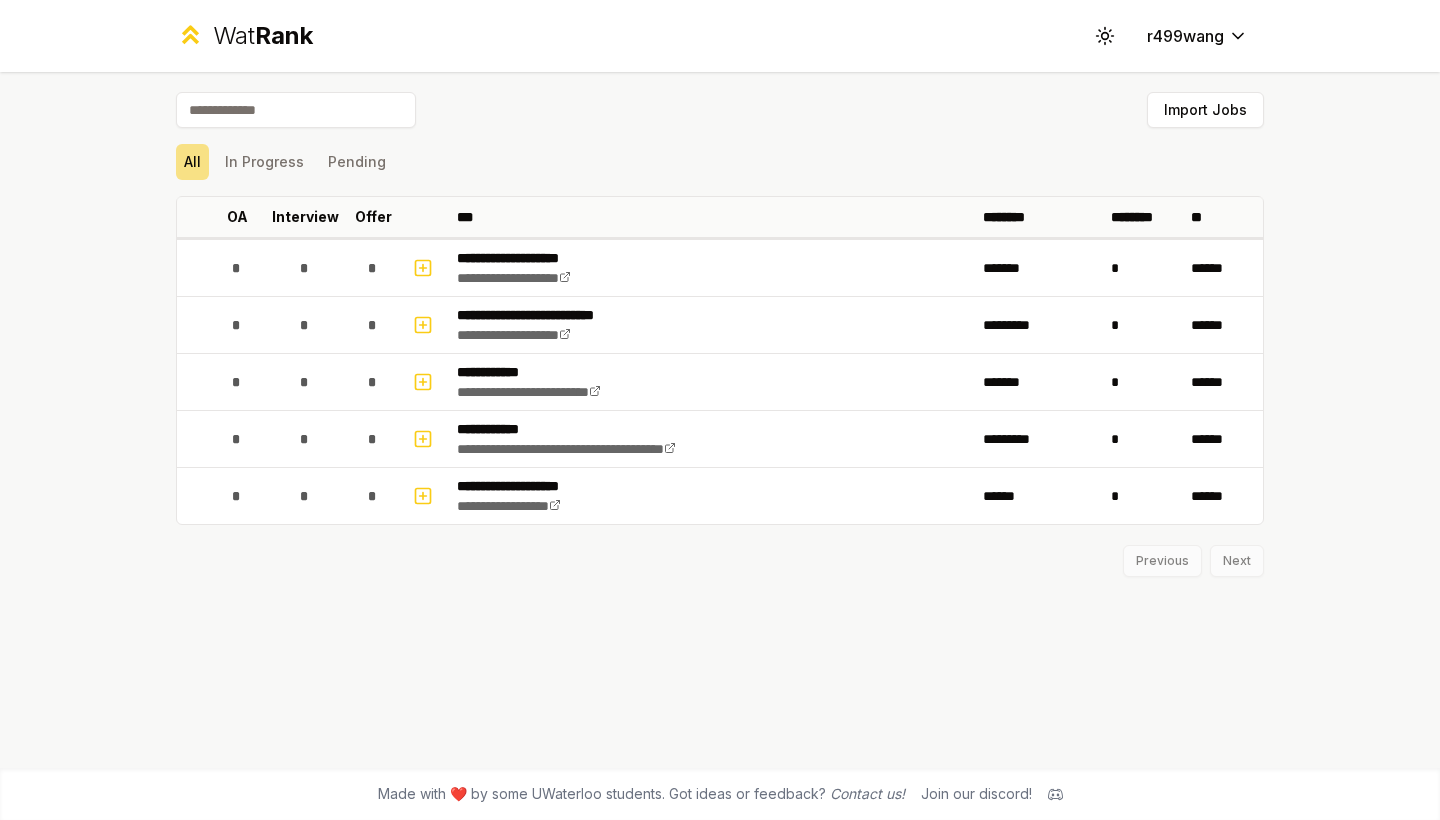 click on "Previous Next" at bounding box center [720, 551] 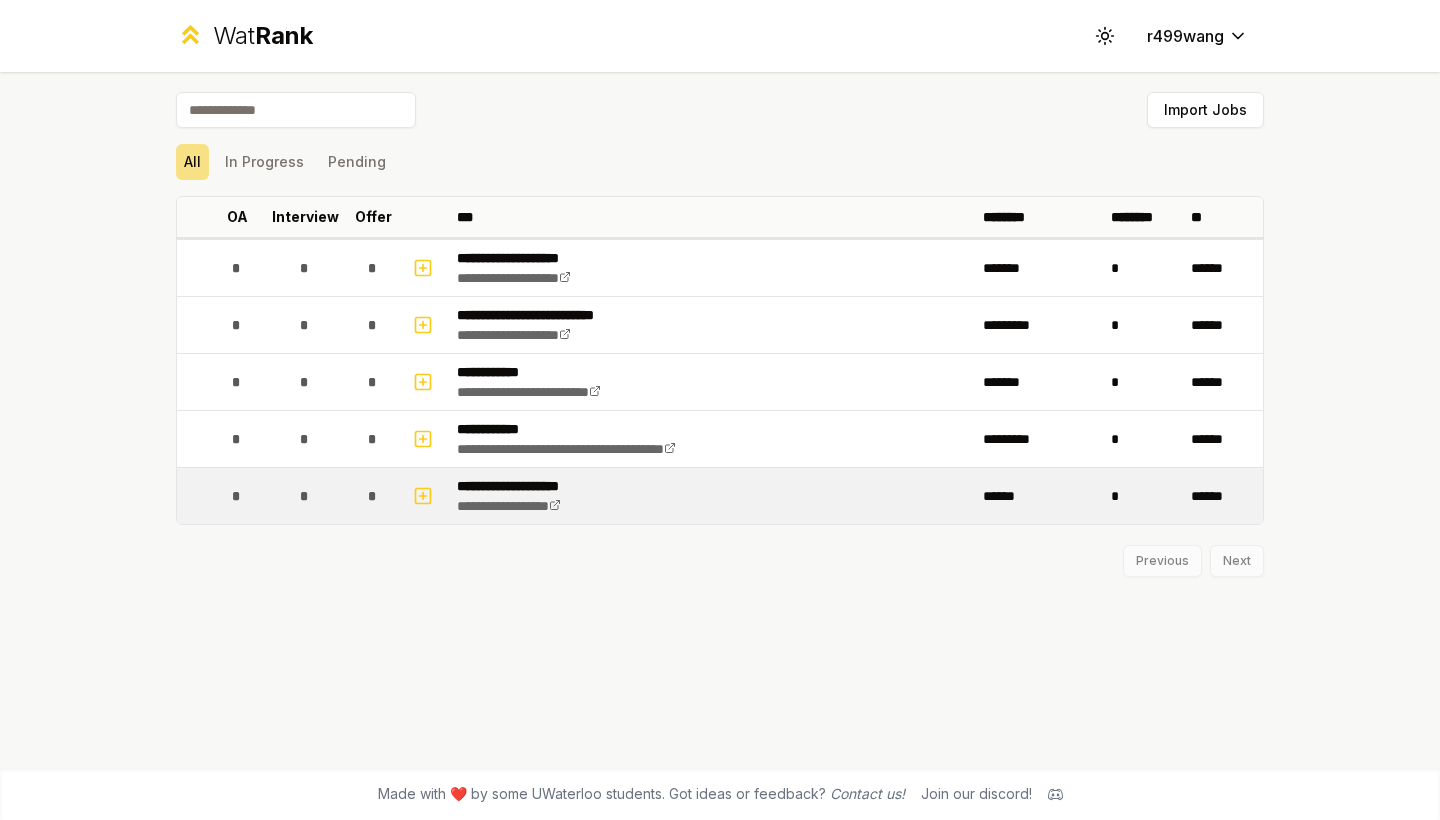 click on "*" at bounding box center (1143, 496) 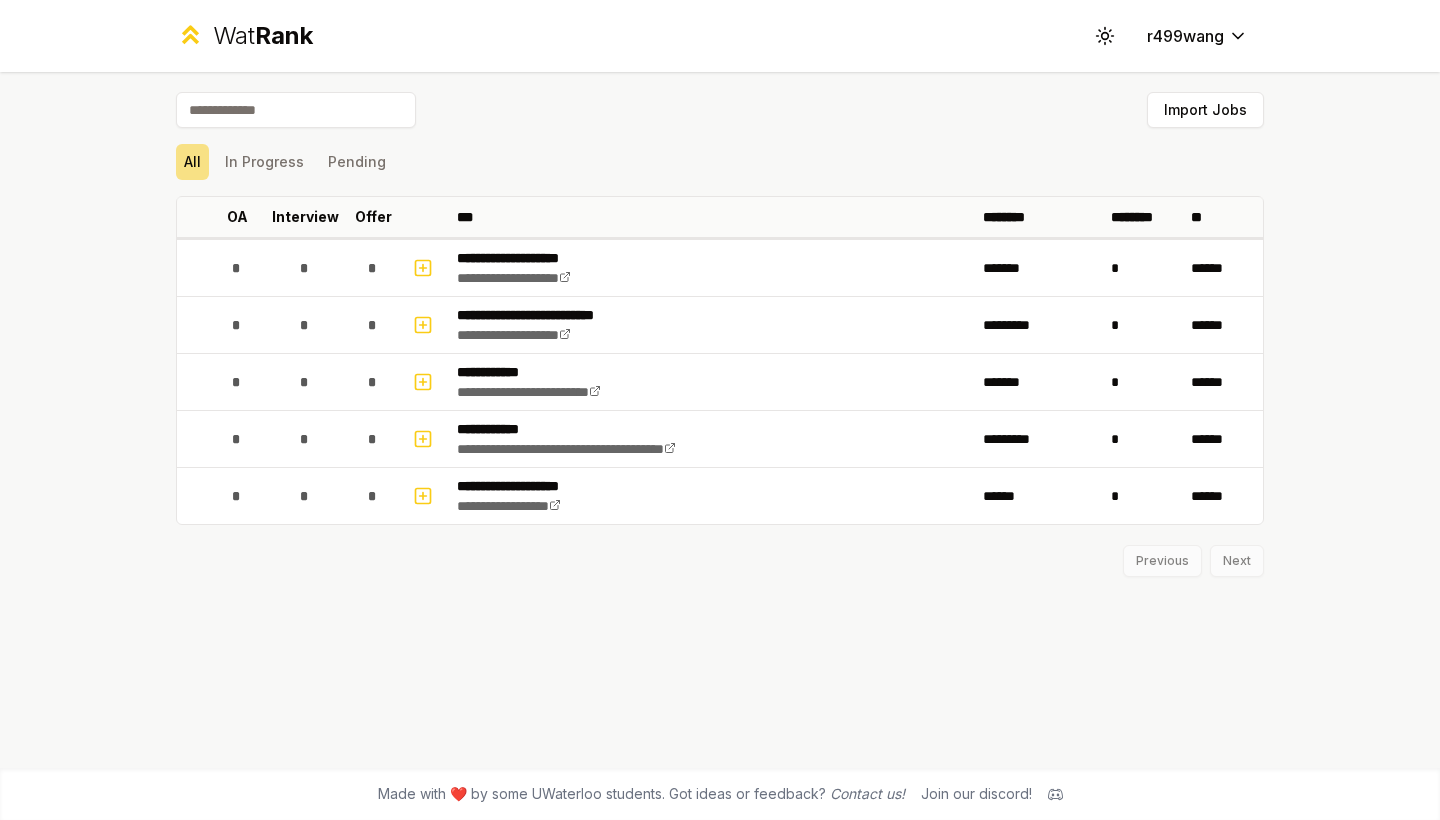 click on "Previous Next" at bounding box center (720, 551) 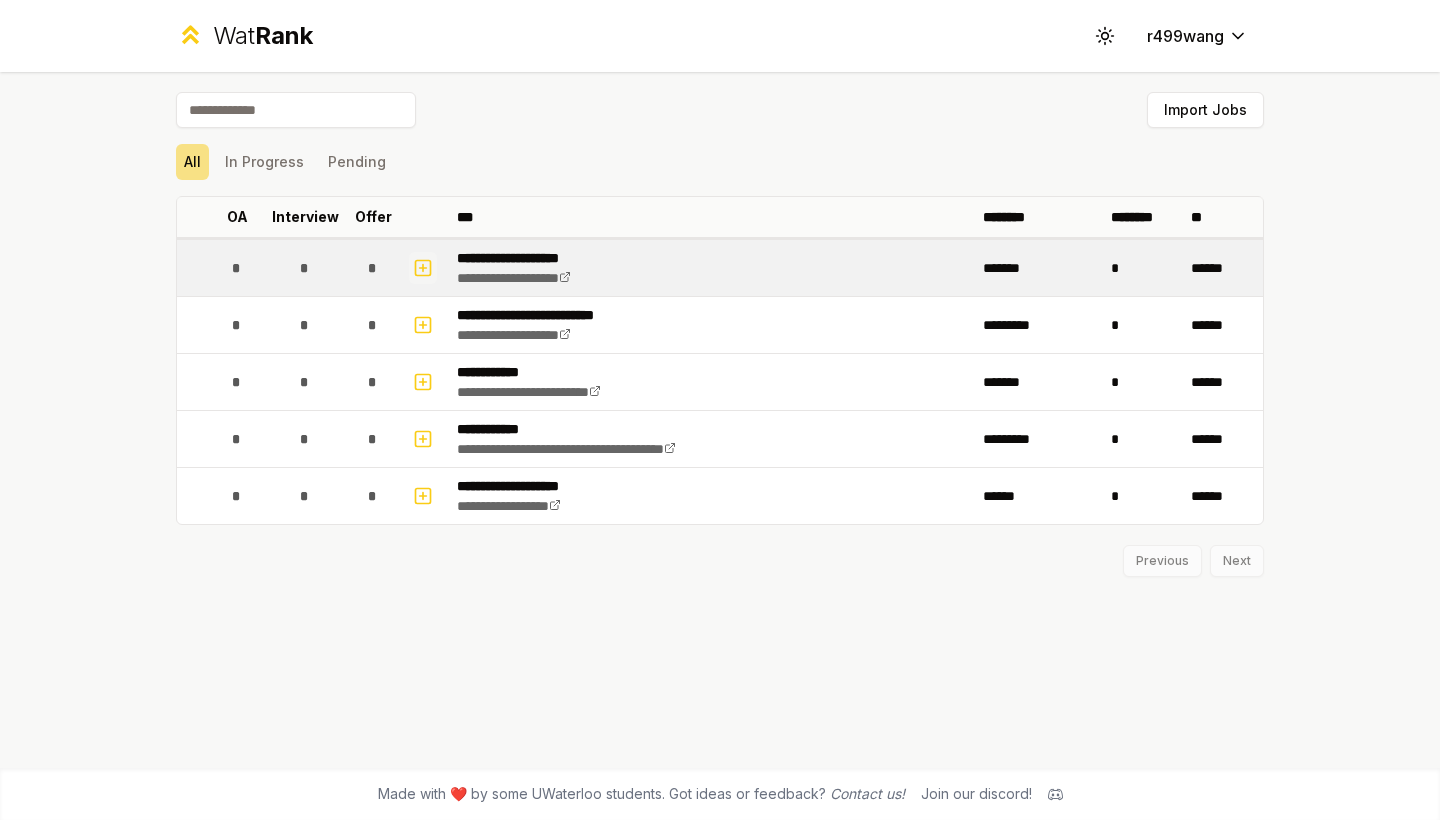 click 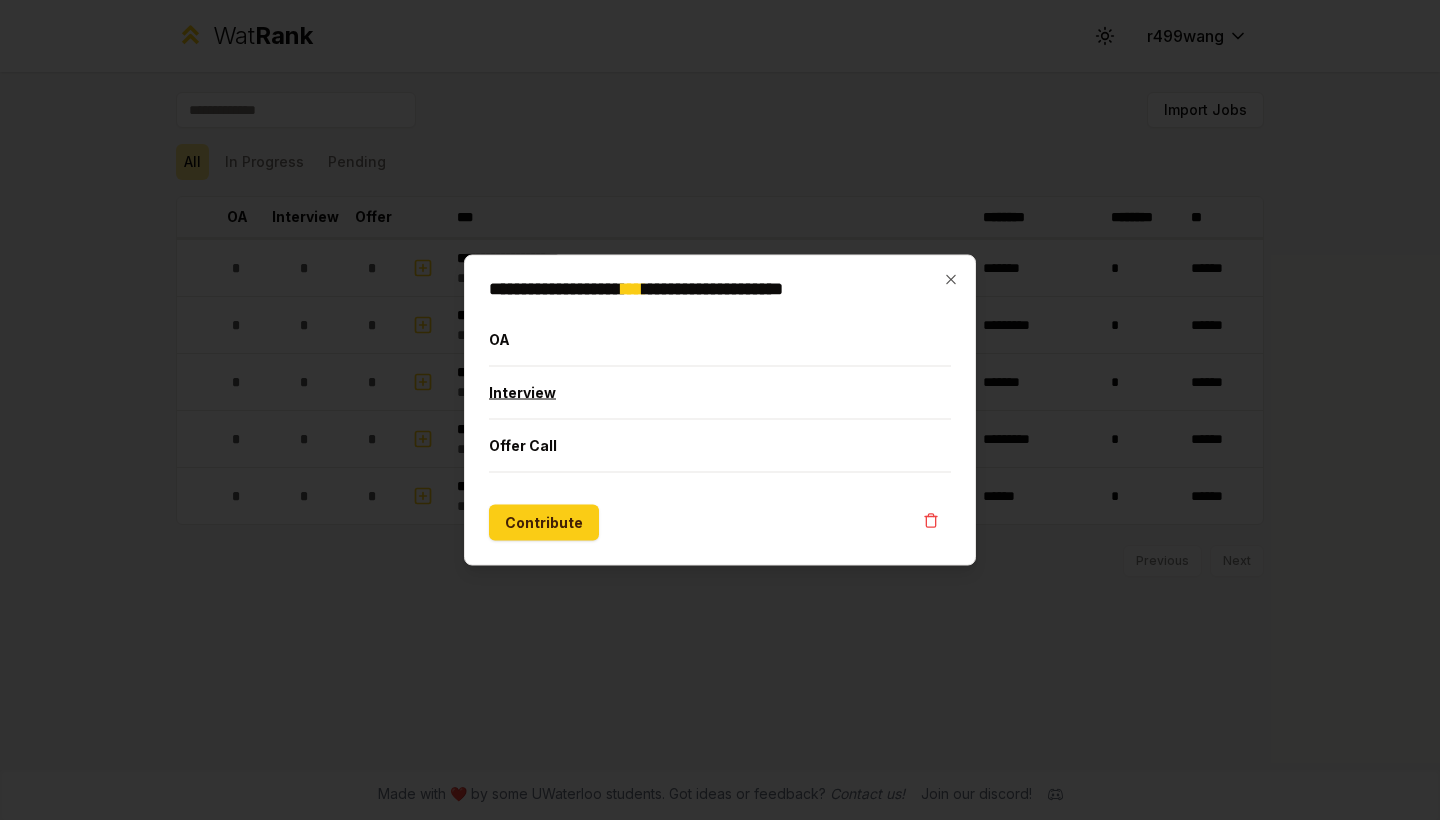 click on "Interview" at bounding box center [720, 393] 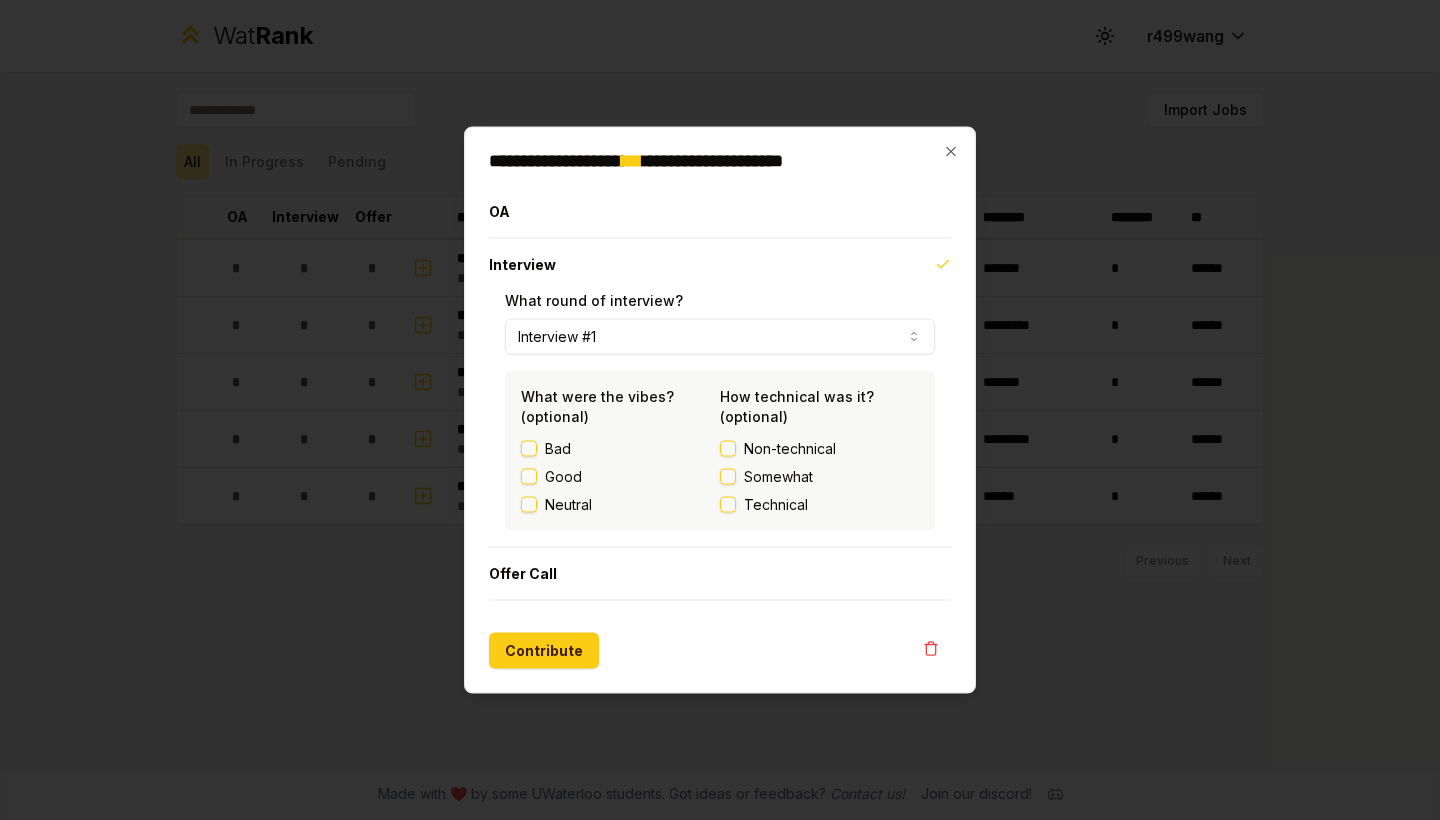 click on "Good" at bounding box center (529, 477) 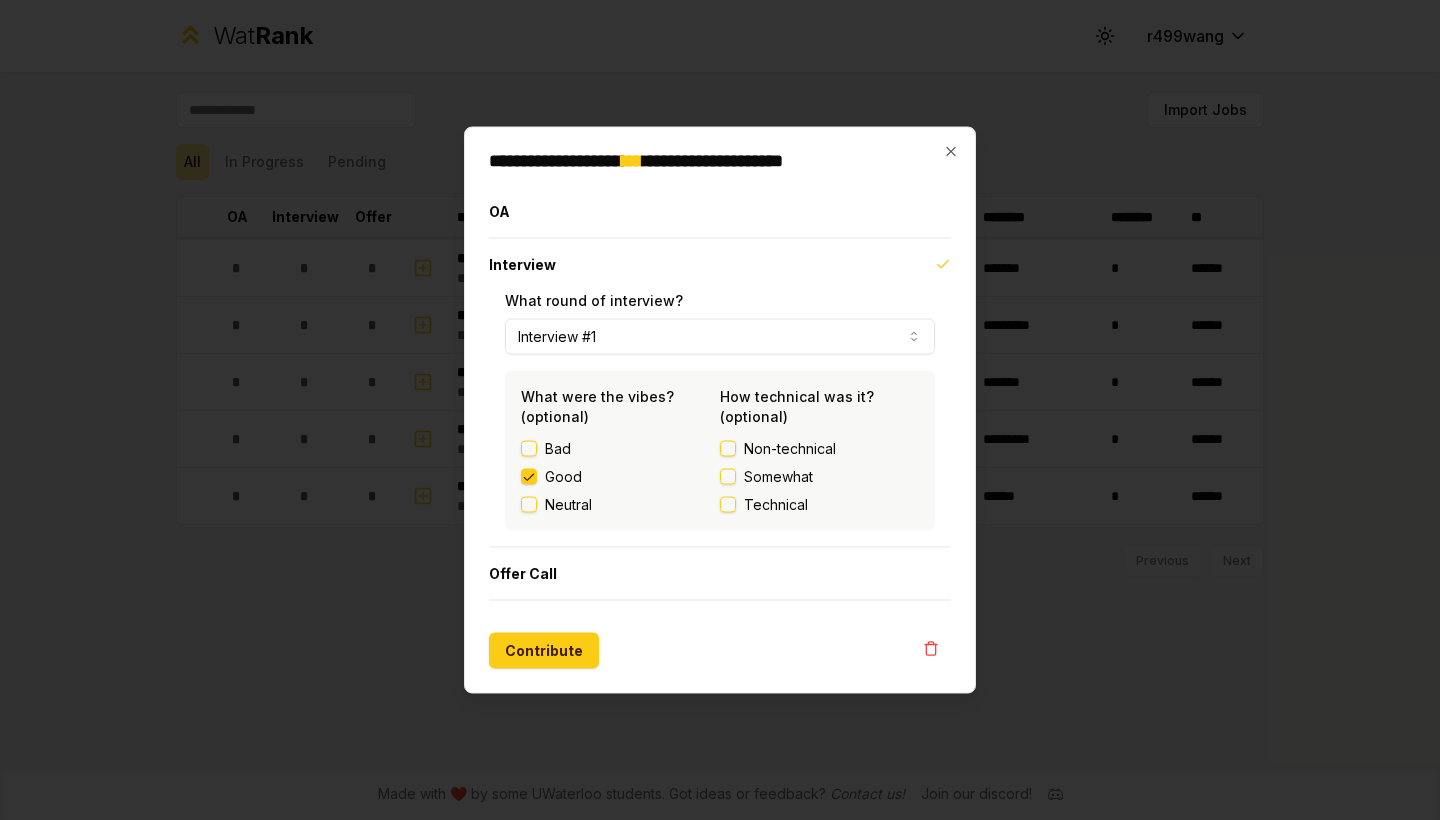 click on "Somewhat" at bounding box center (728, 477) 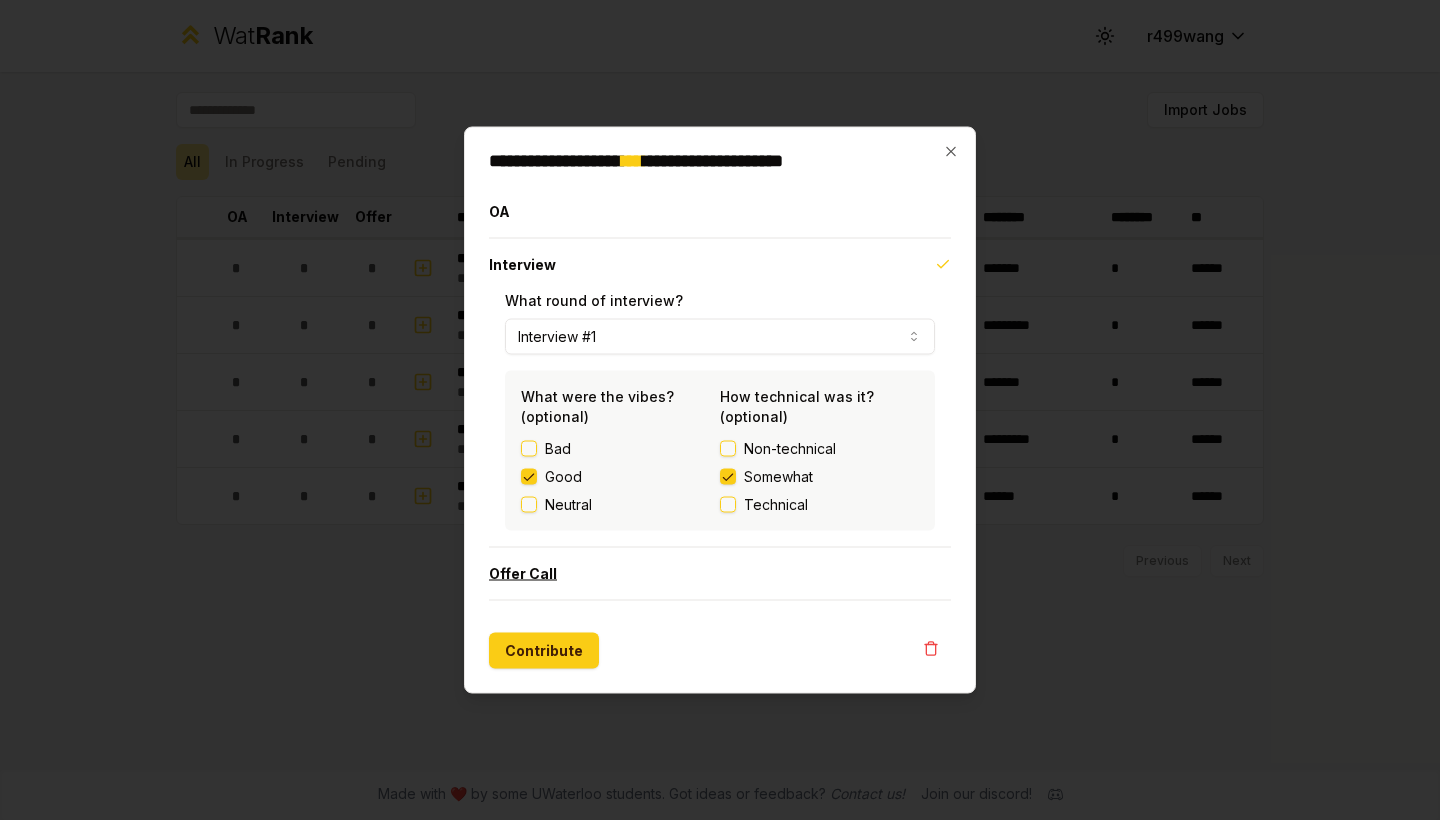 click on "Offer Call" at bounding box center [720, 574] 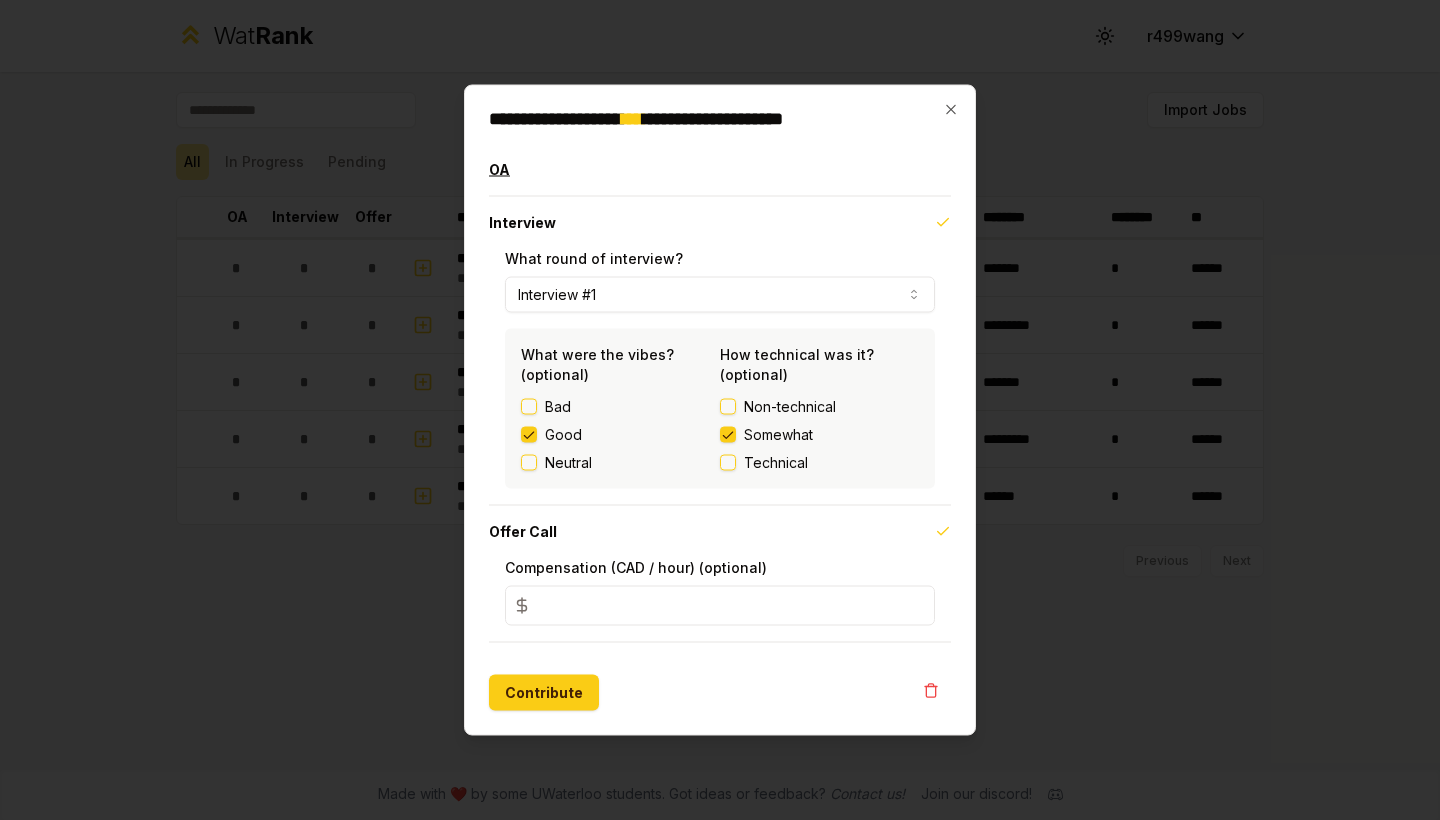 click on "OA" at bounding box center [720, 170] 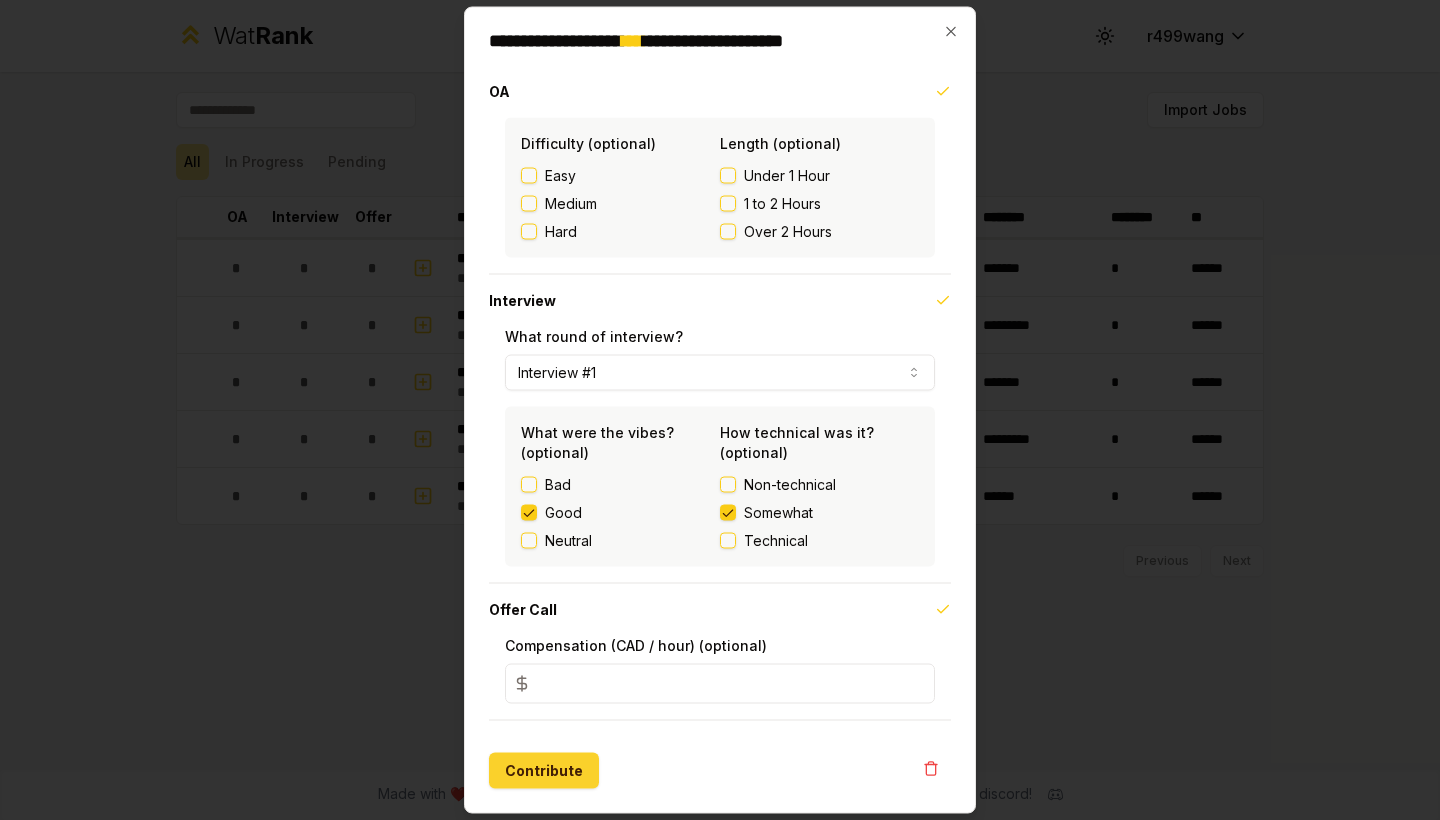 click on "Contribute" at bounding box center (544, 771) 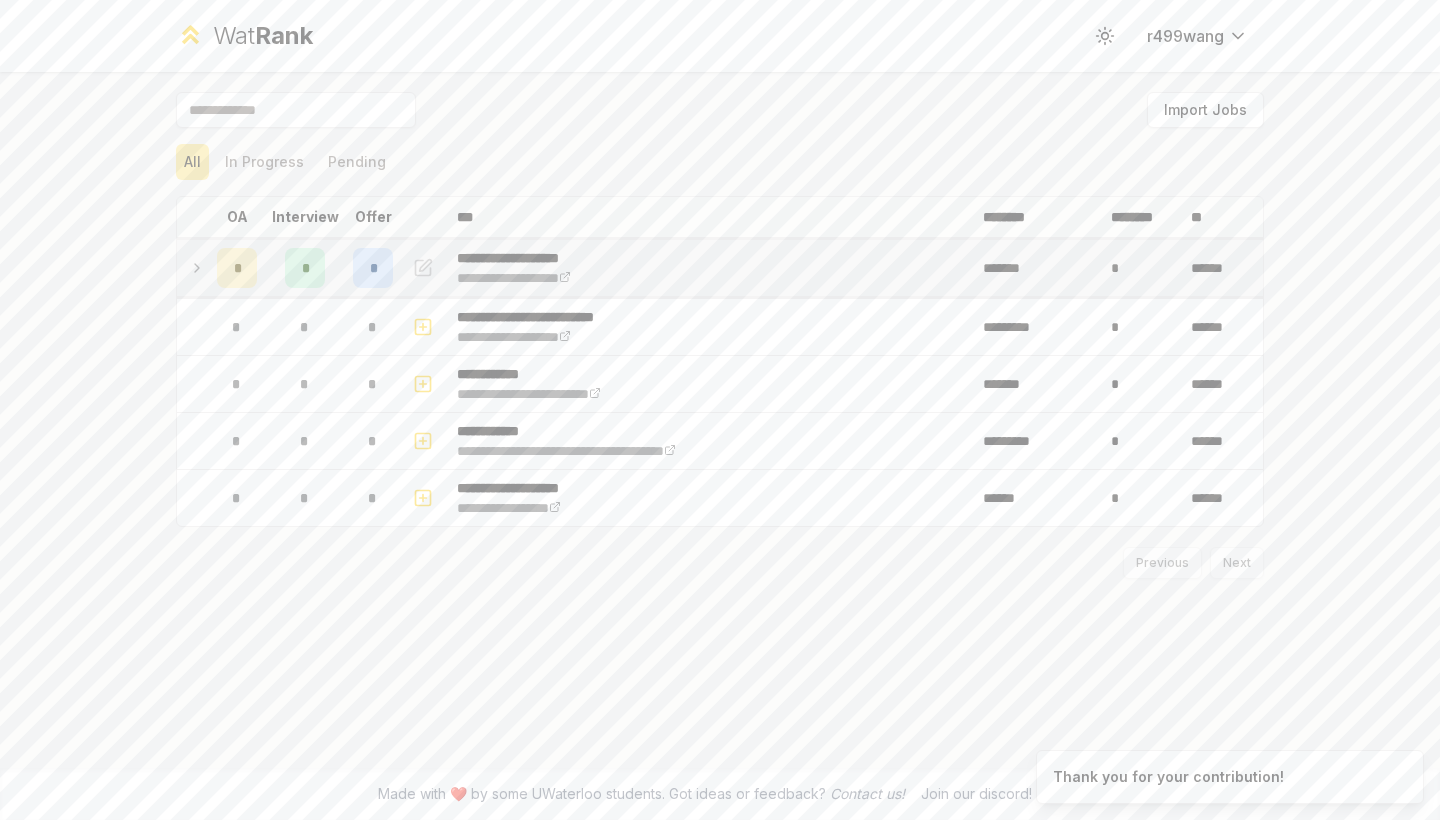 click on "*" at bounding box center [373, 268] 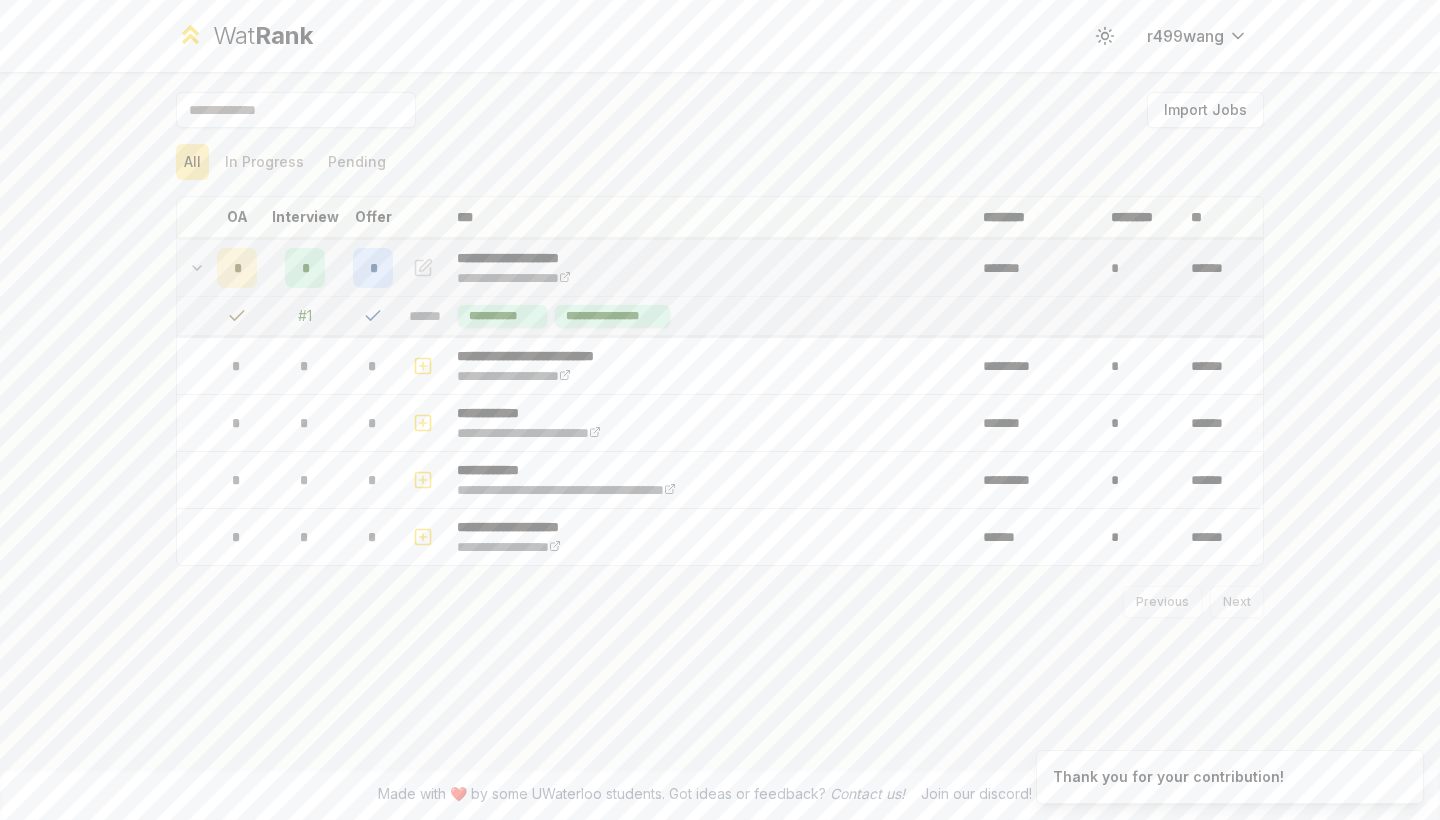 click on "*" at bounding box center [373, 268] 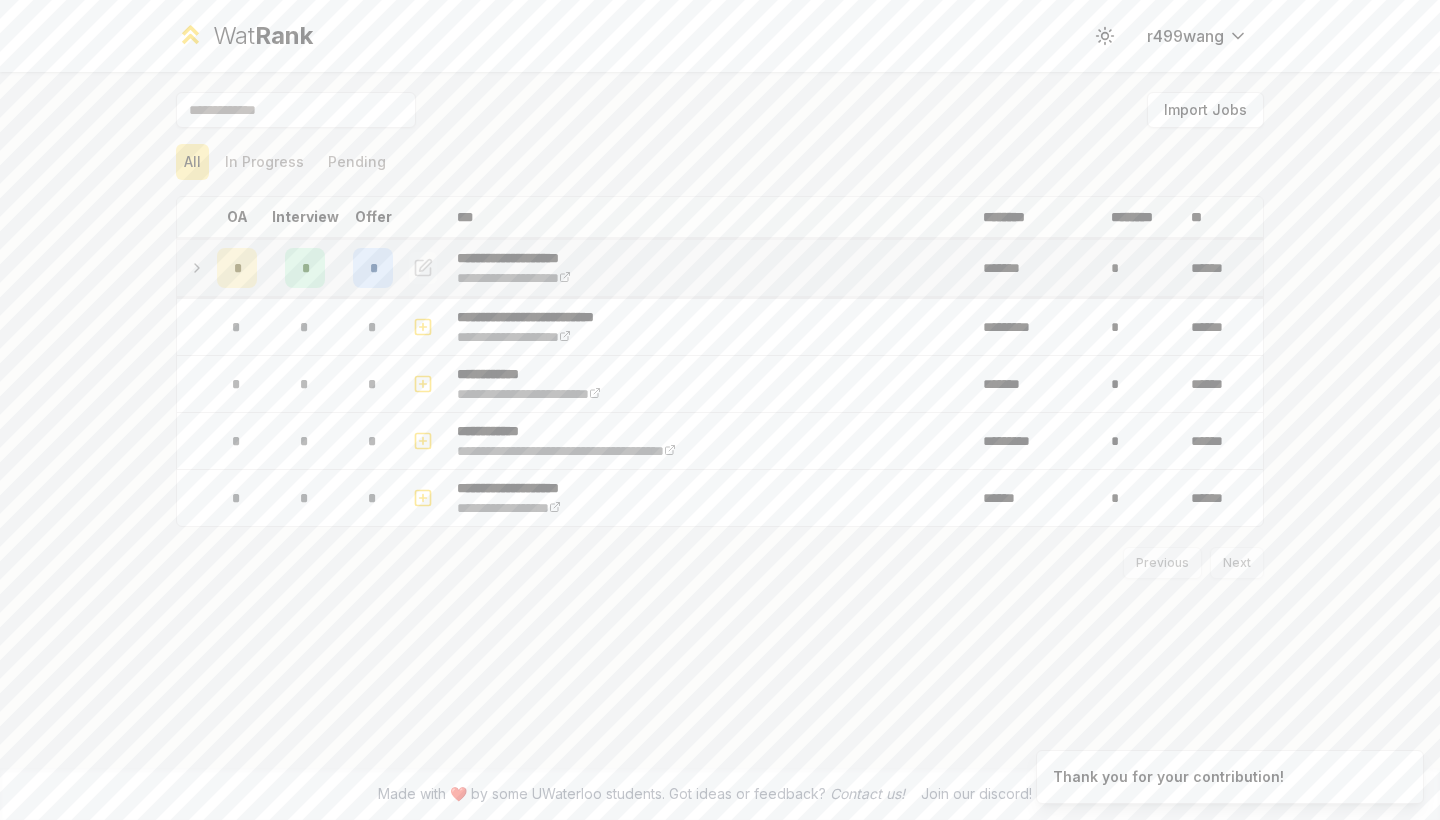 click 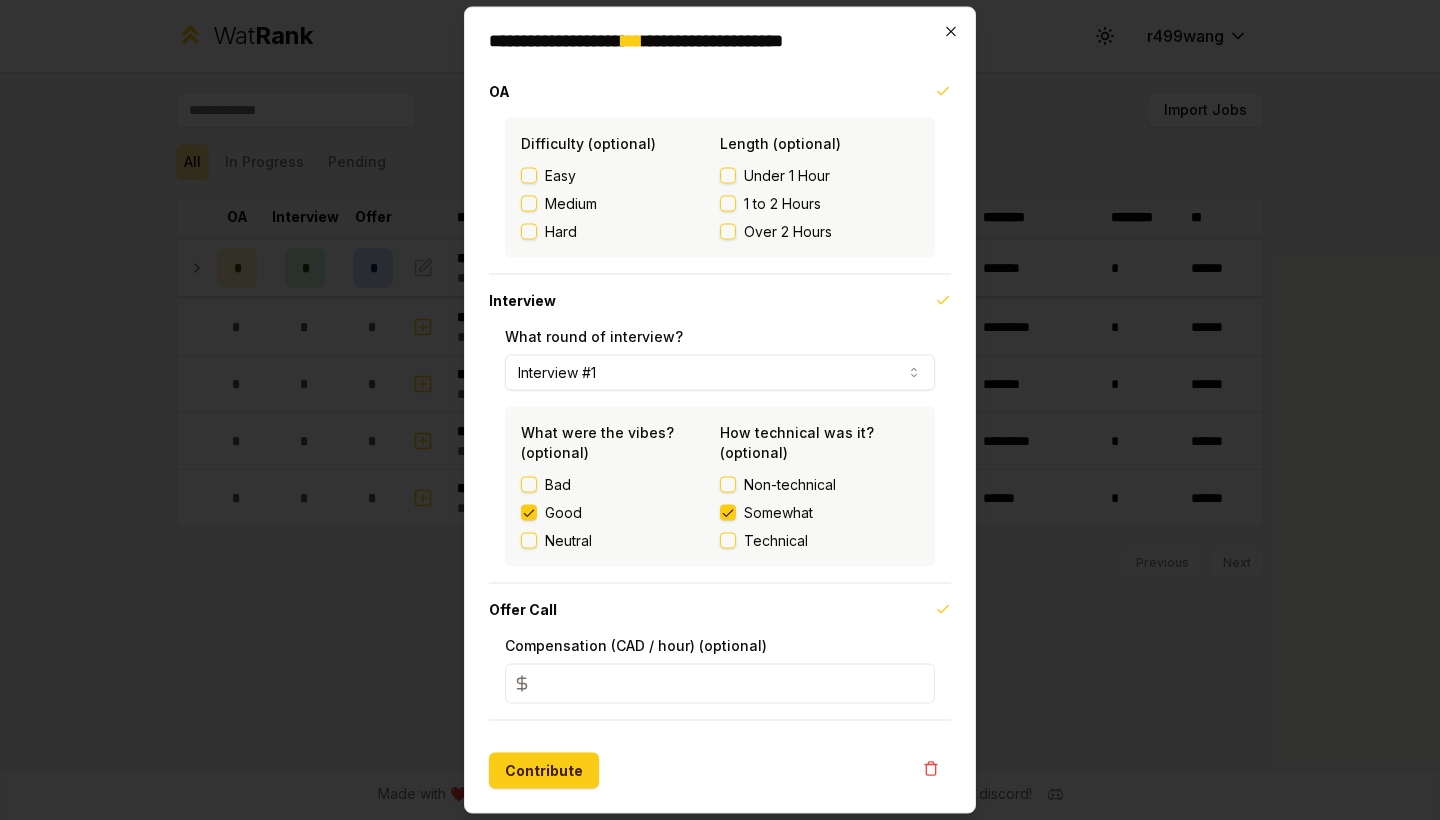 click 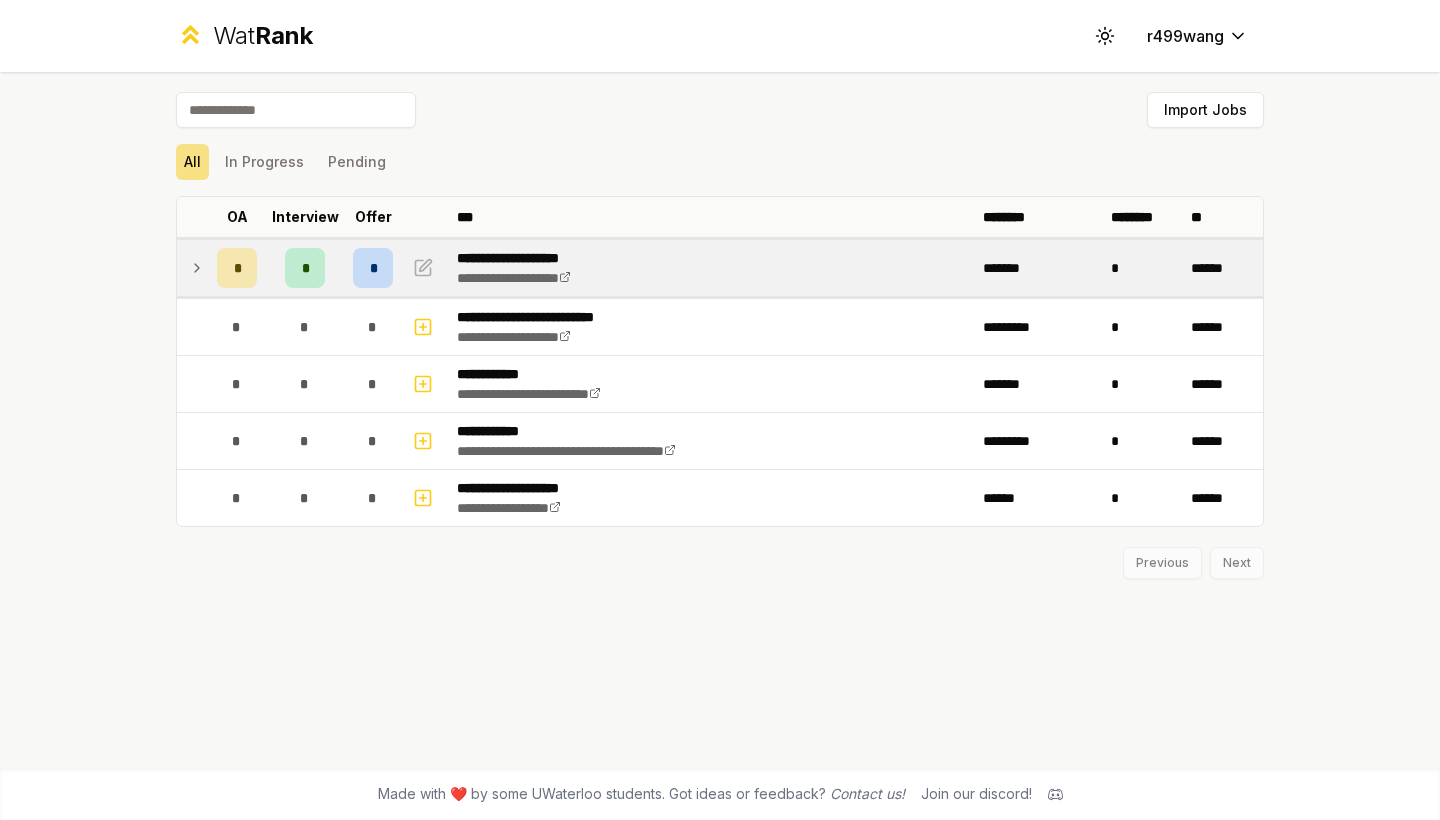 click 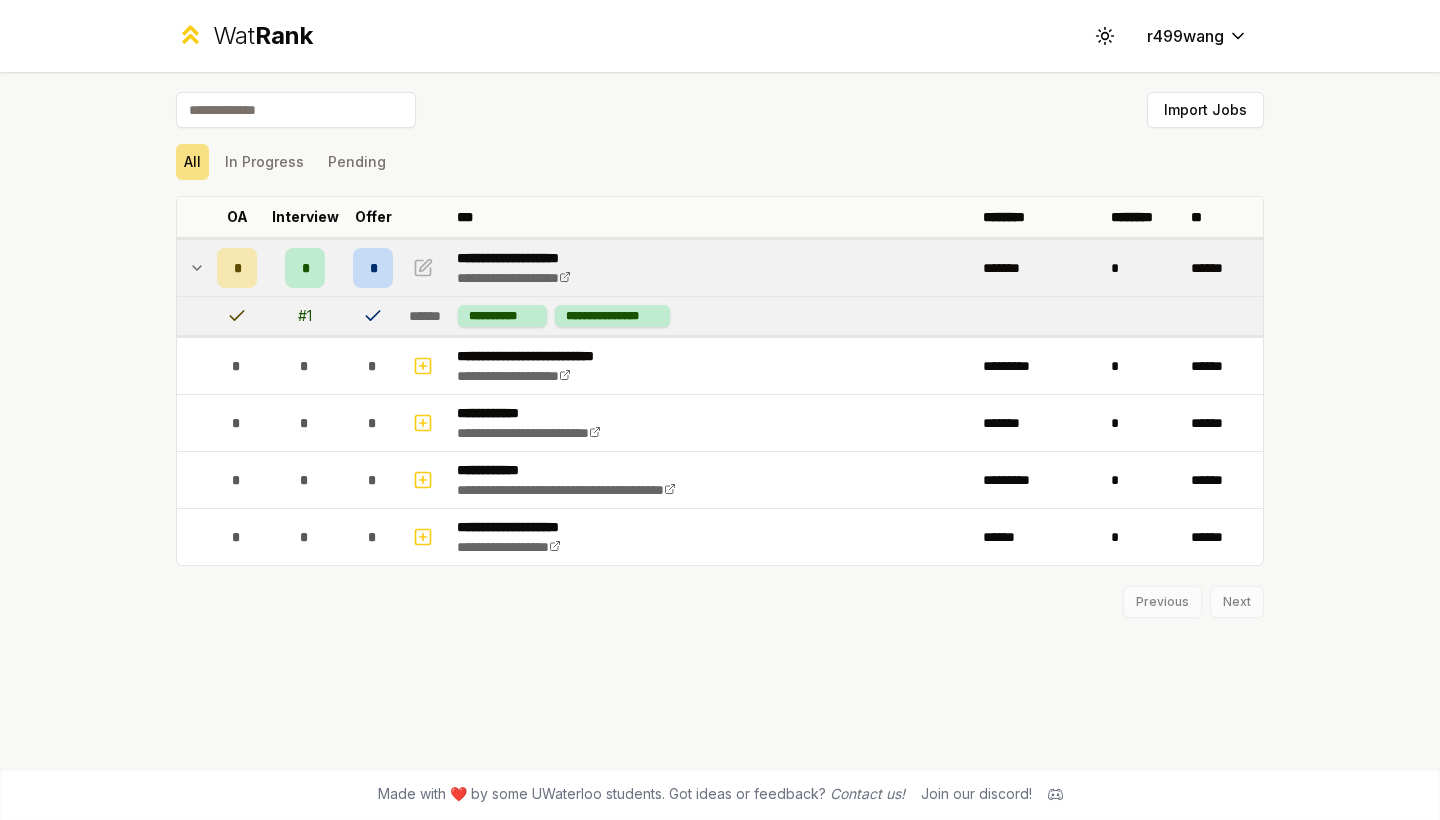 click 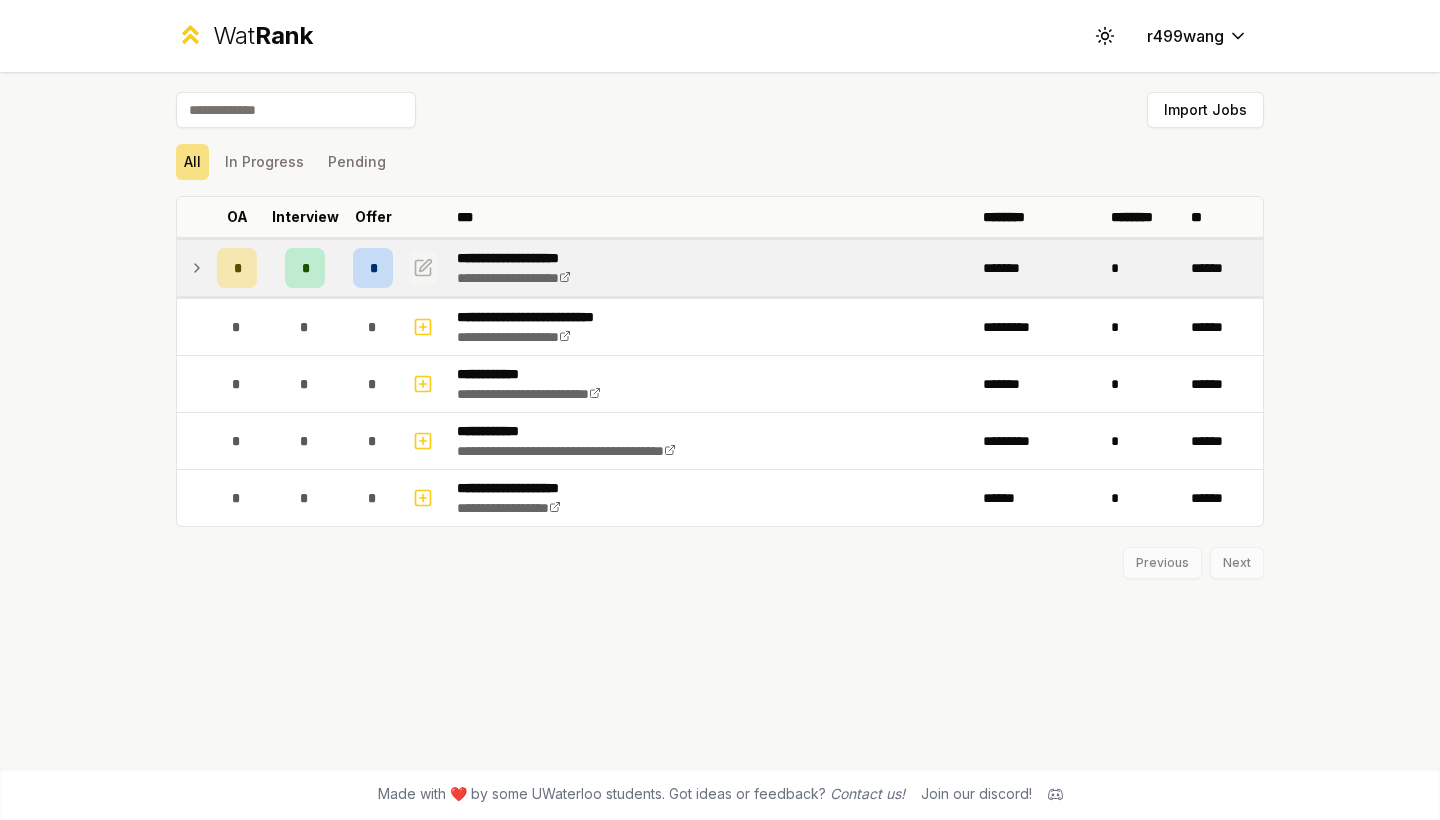 click 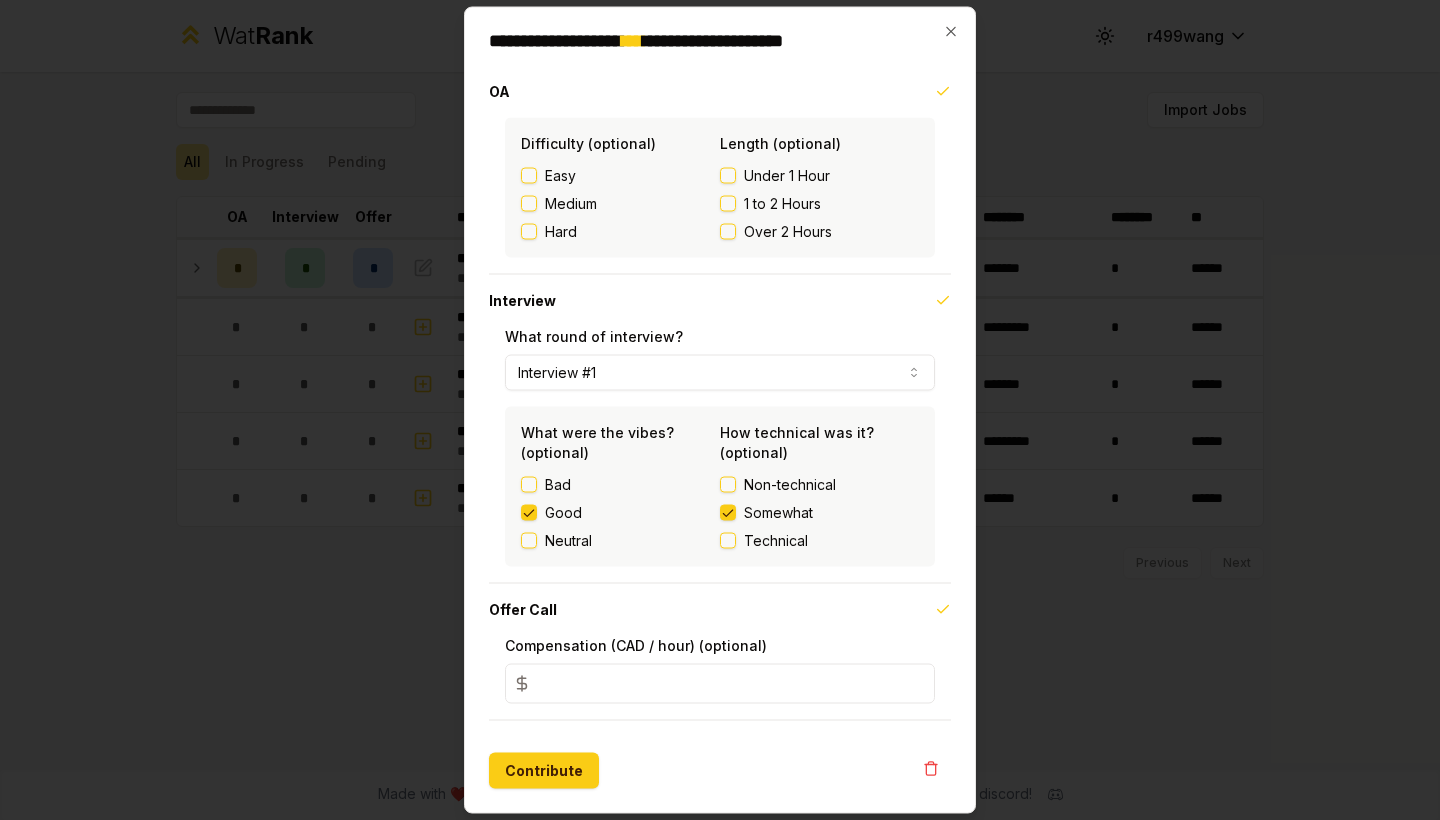 click on "Interview #1" at bounding box center [720, 373] 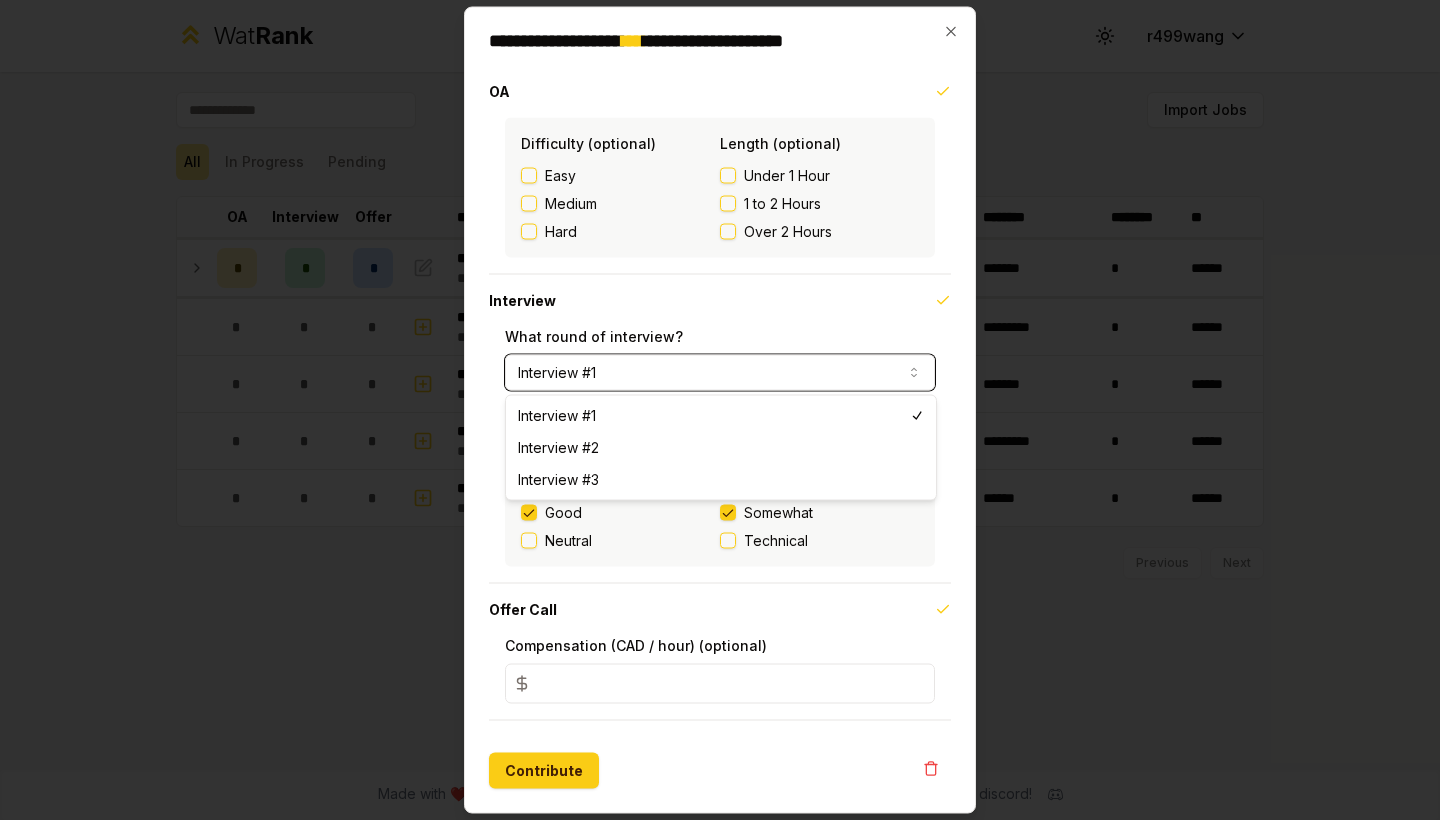 click on "**********" at bounding box center [720, 359] 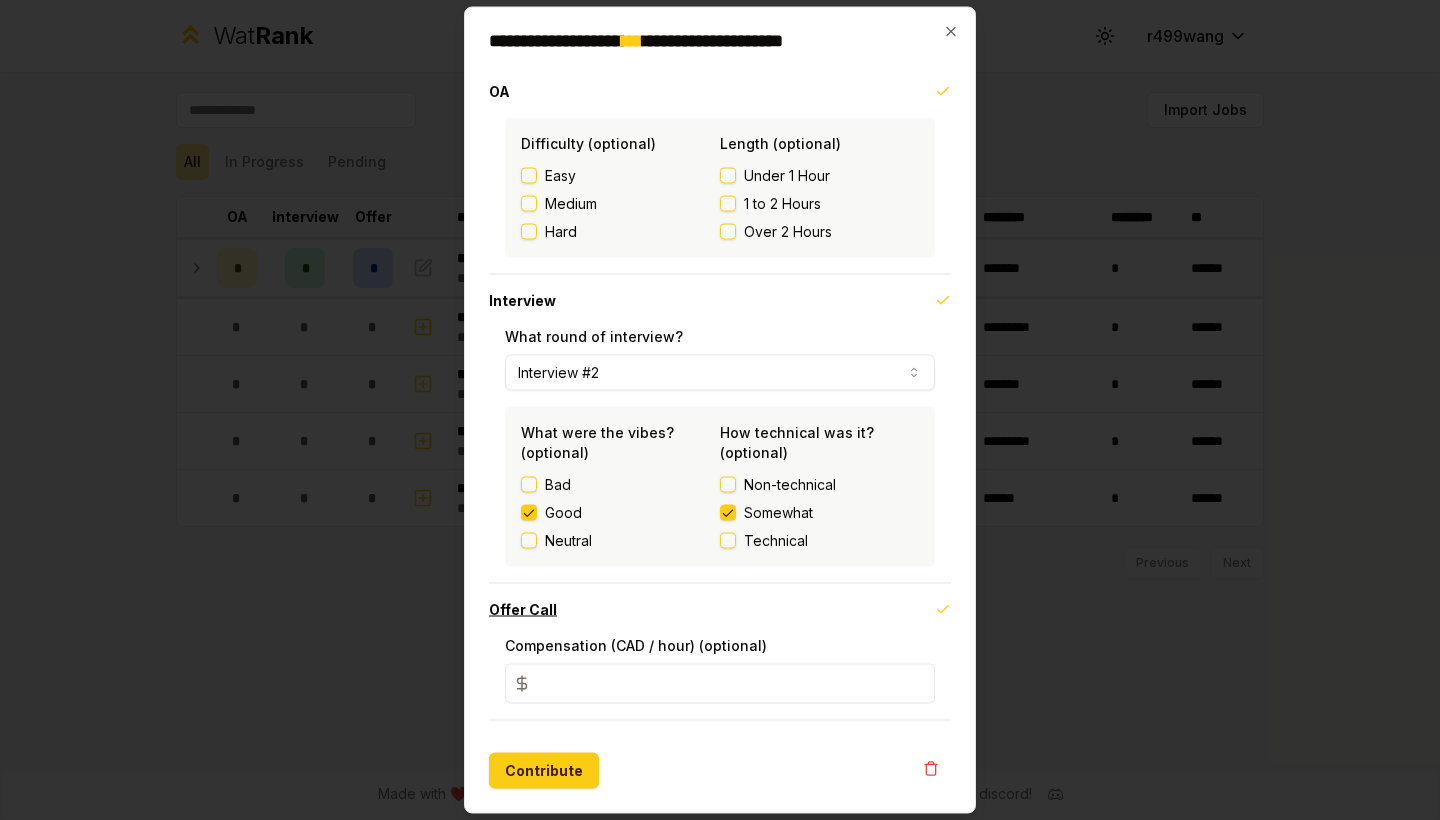 click 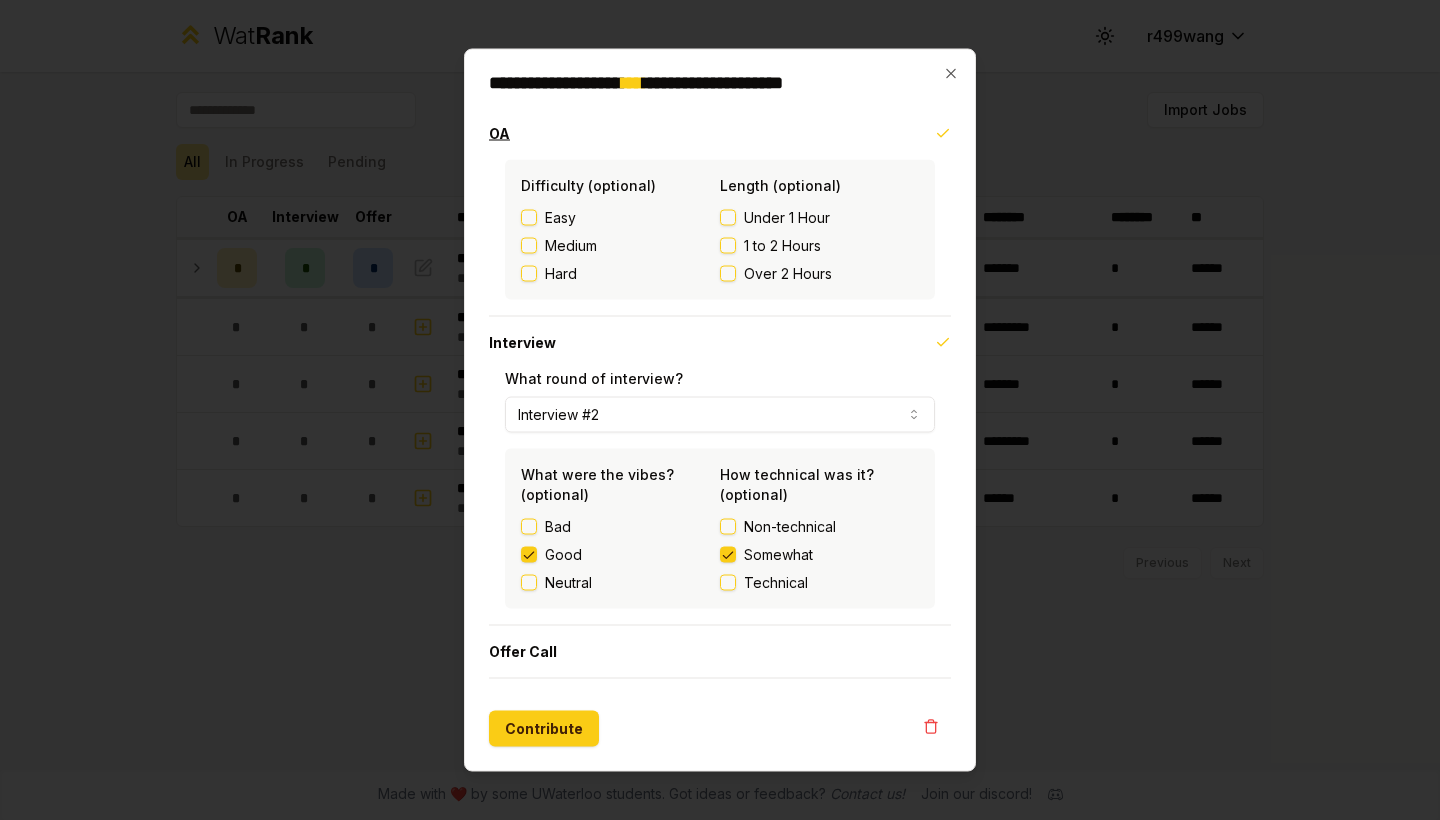 click 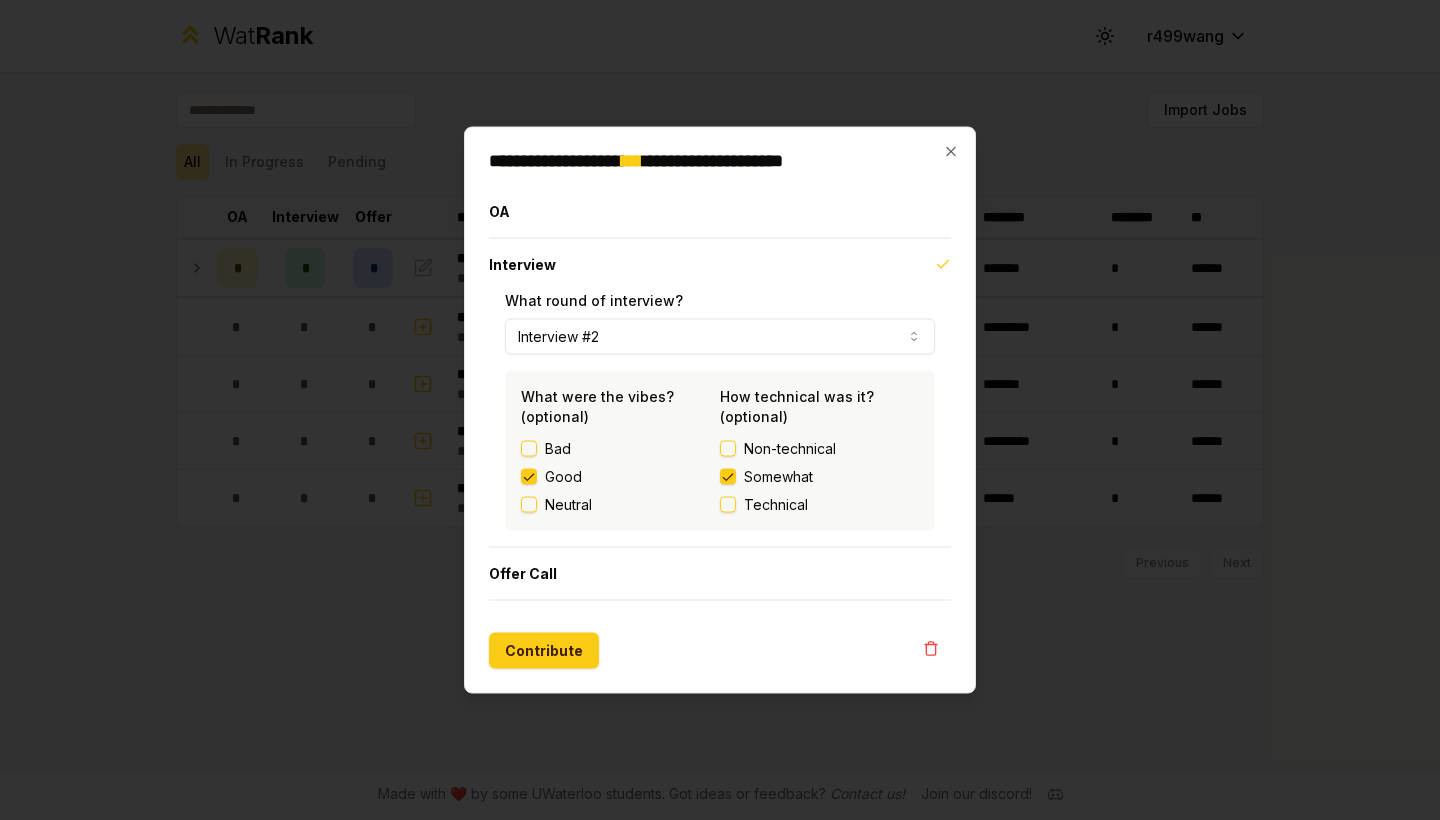 click on "Non-technical" at bounding box center [819, 449] 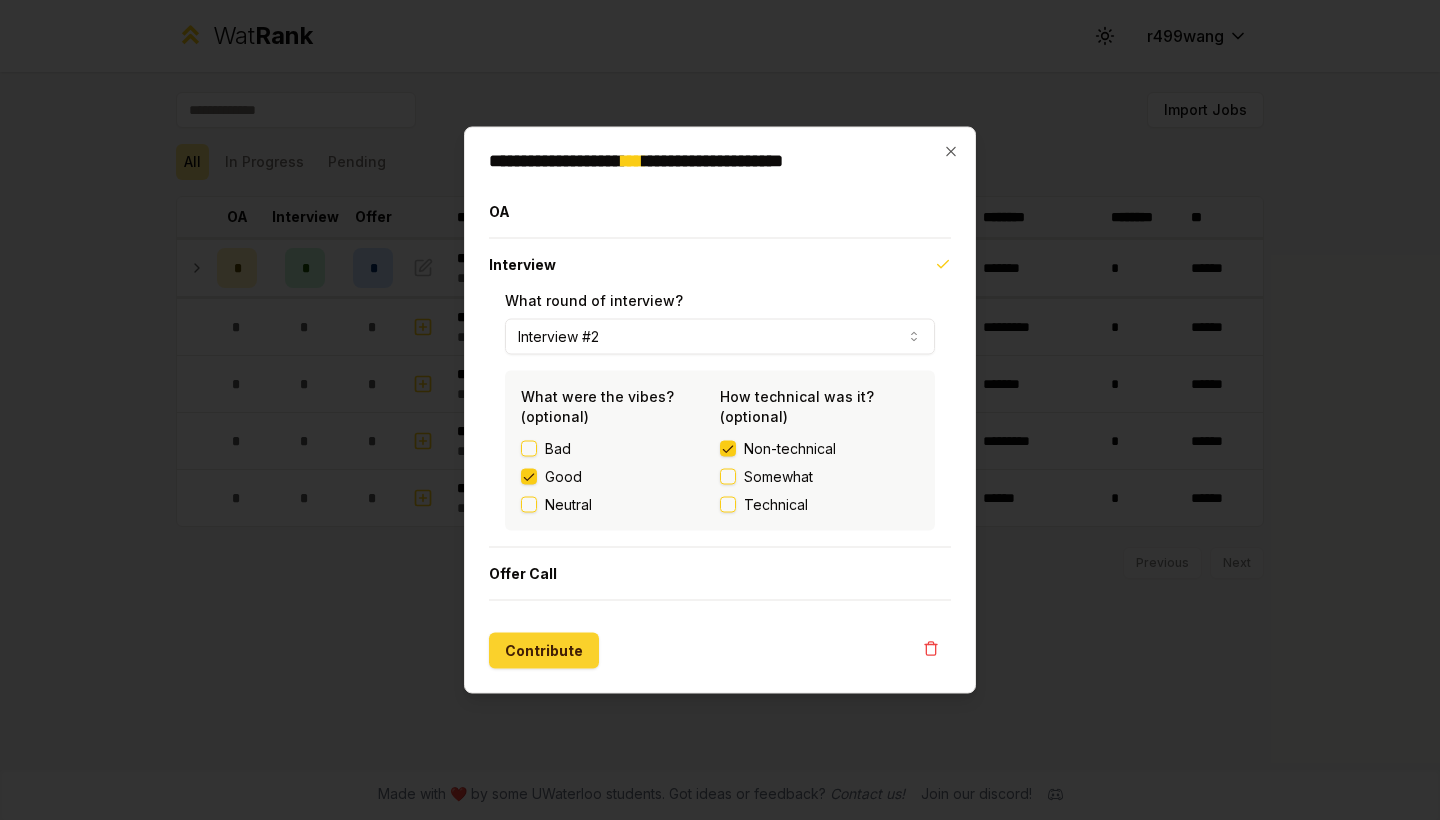click on "Contribute" at bounding box center (544, 651) 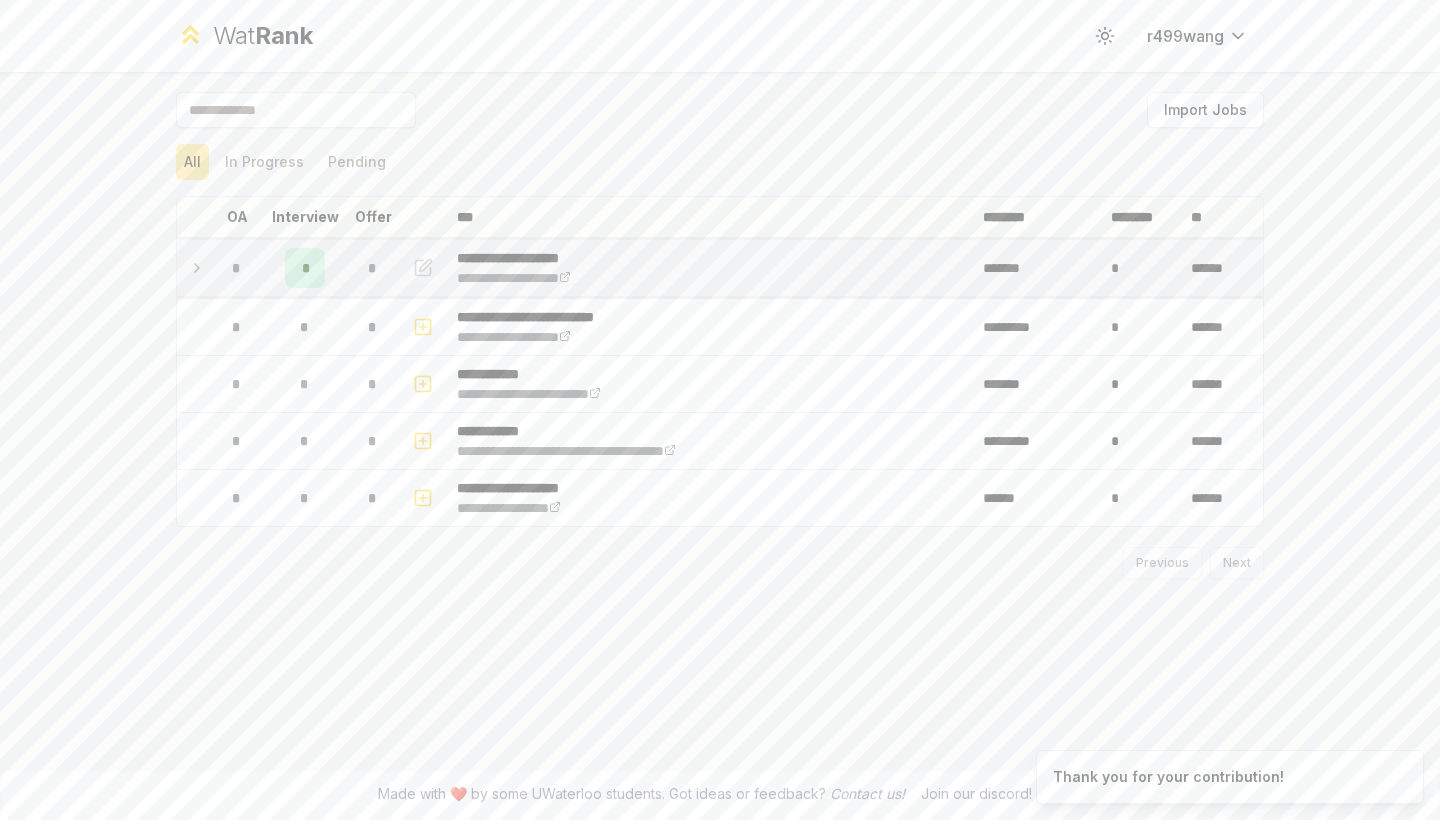 click 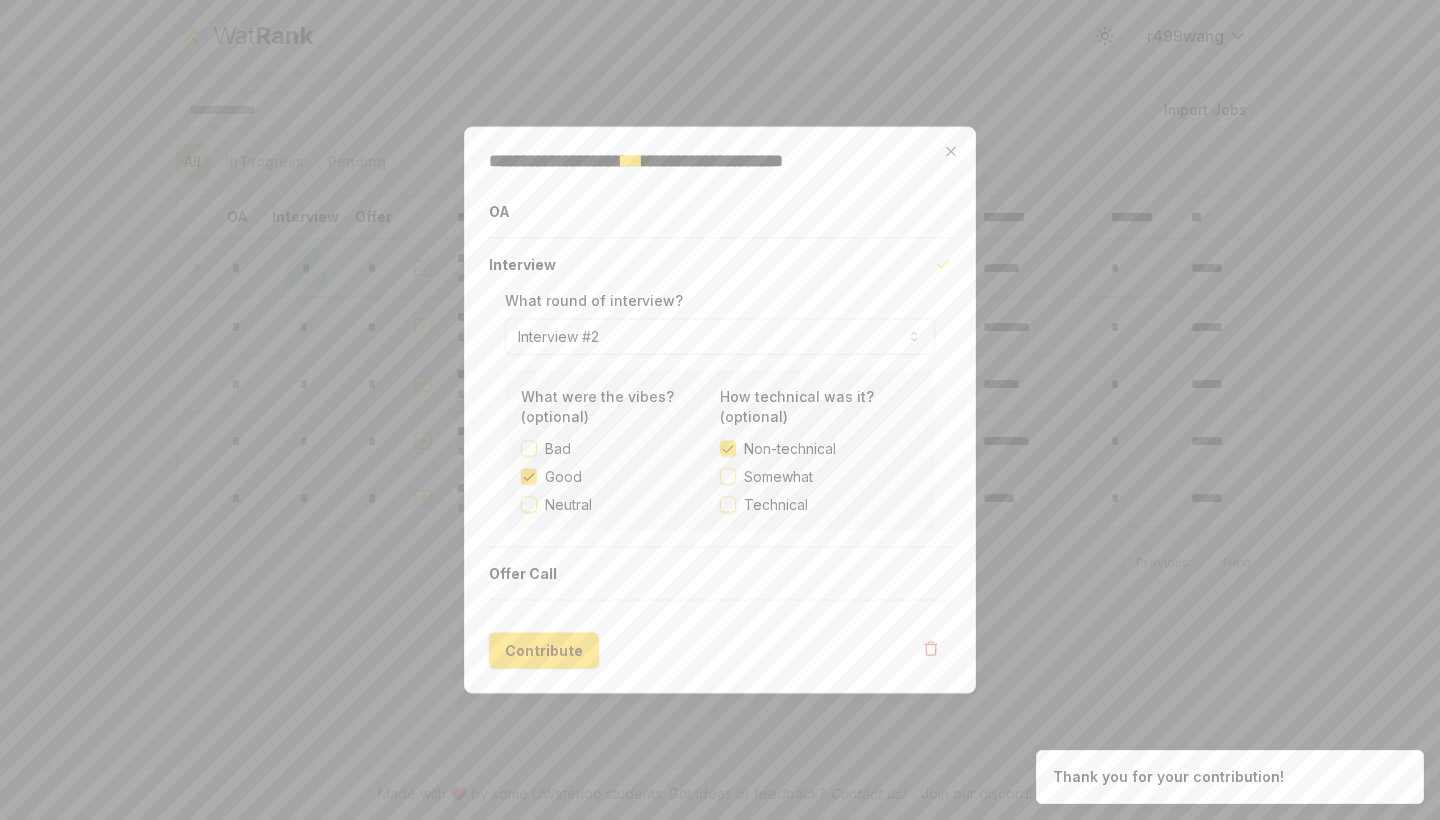 click on "Interview #2" at bounding box center [720, 337] 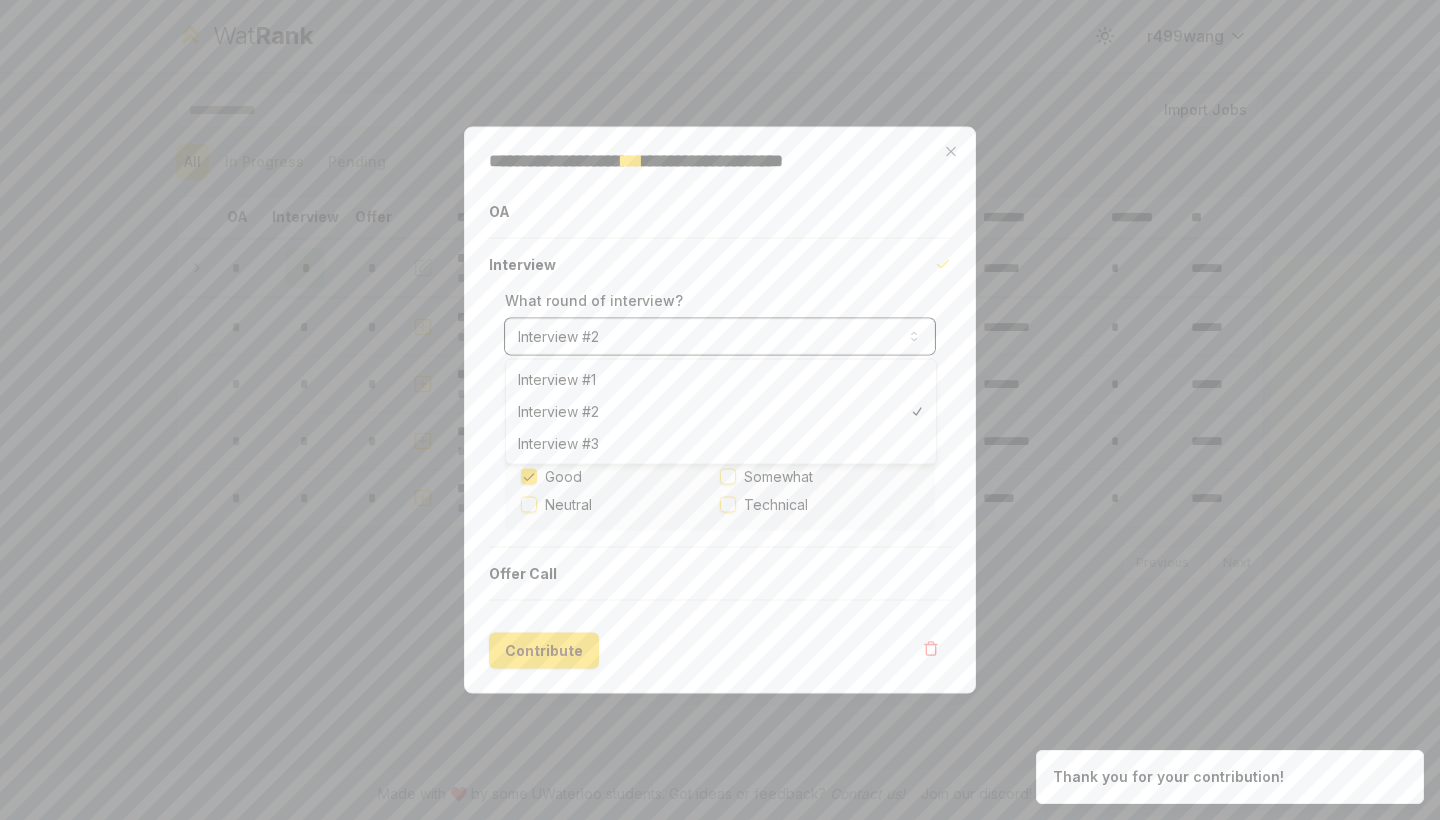 select on "*" 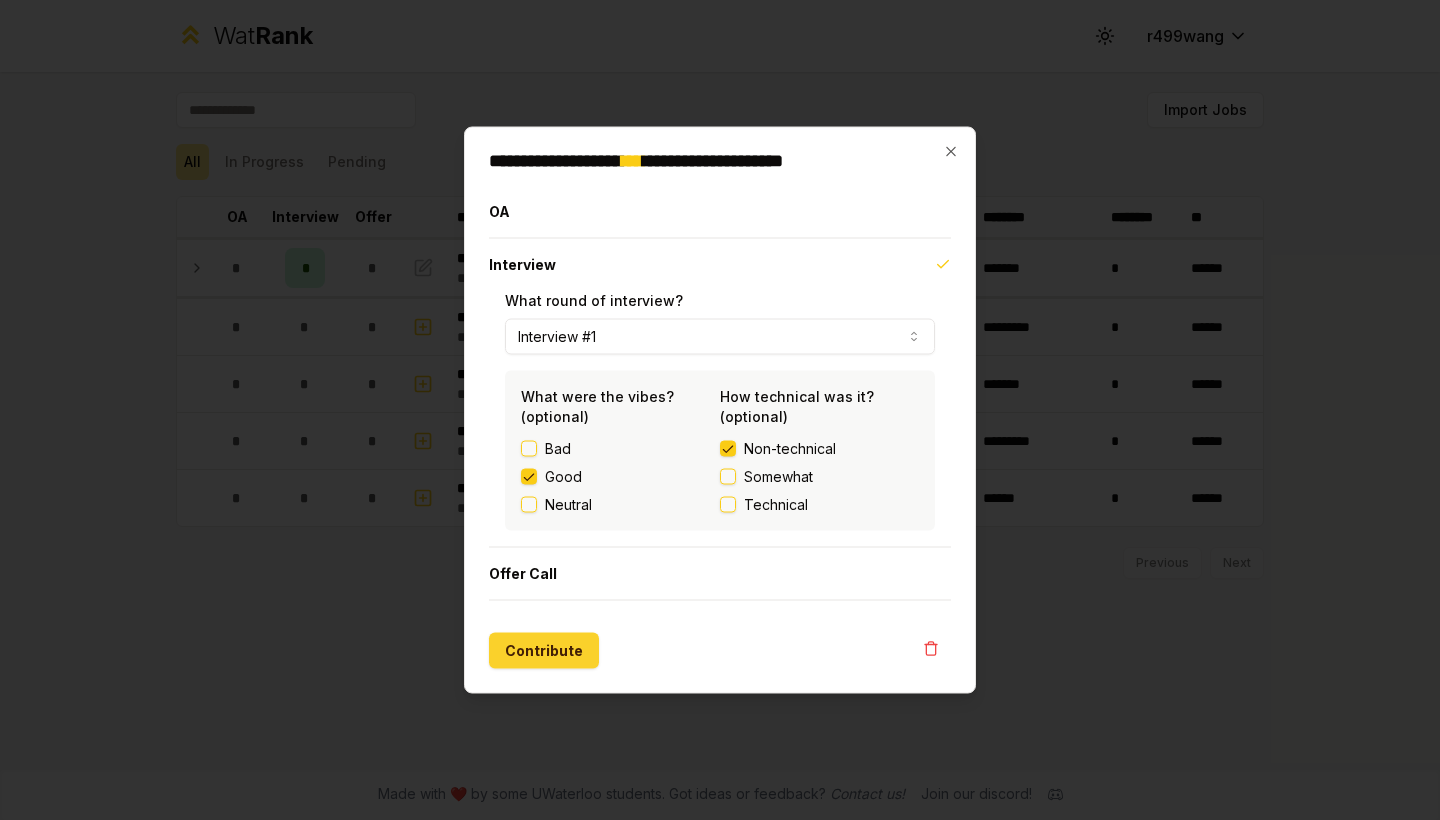 click on "Contribute" at bounding box center (544, 651) 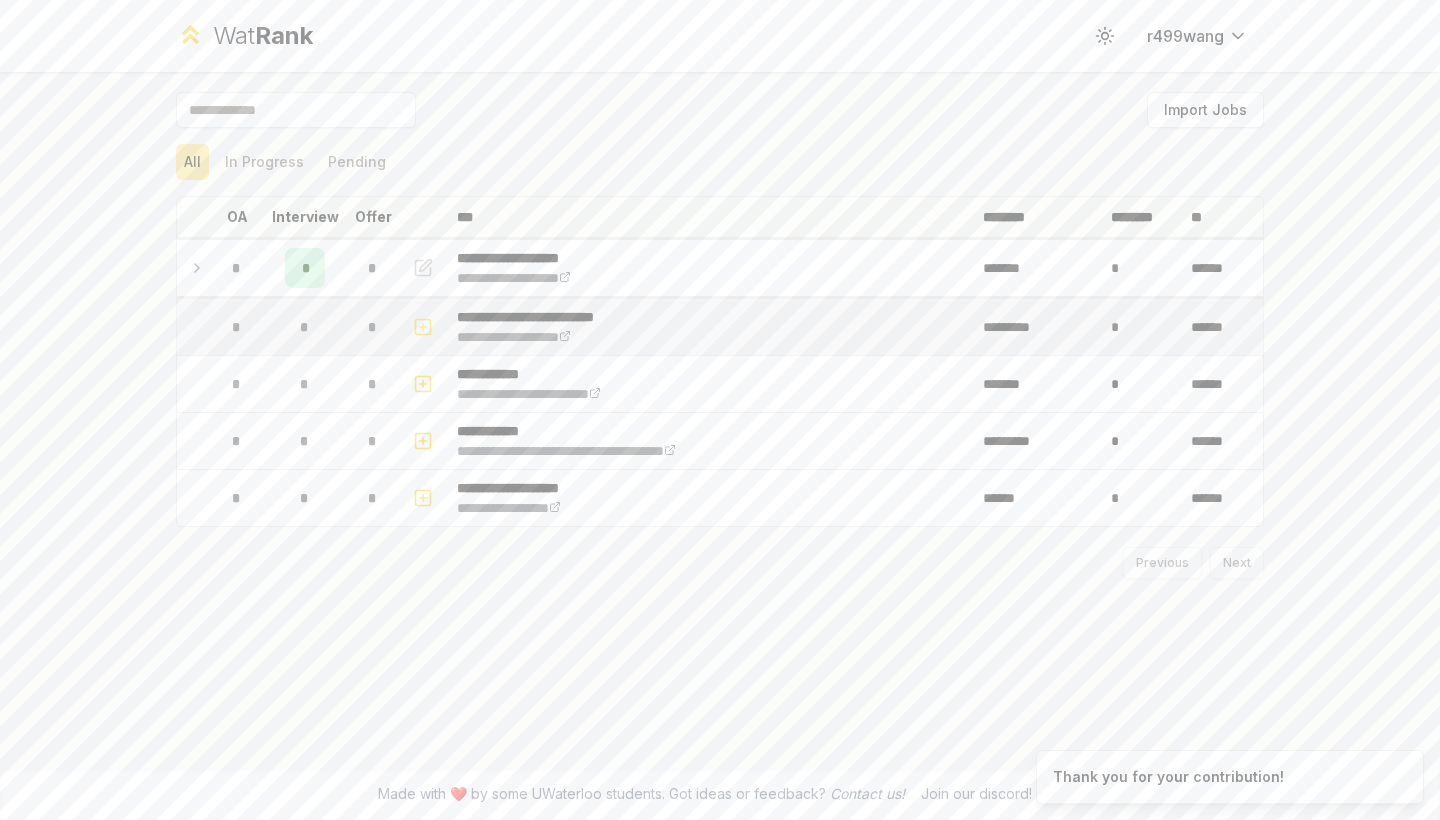 scroll, scrollTop: 0, scrollLeft: 0, axis: both 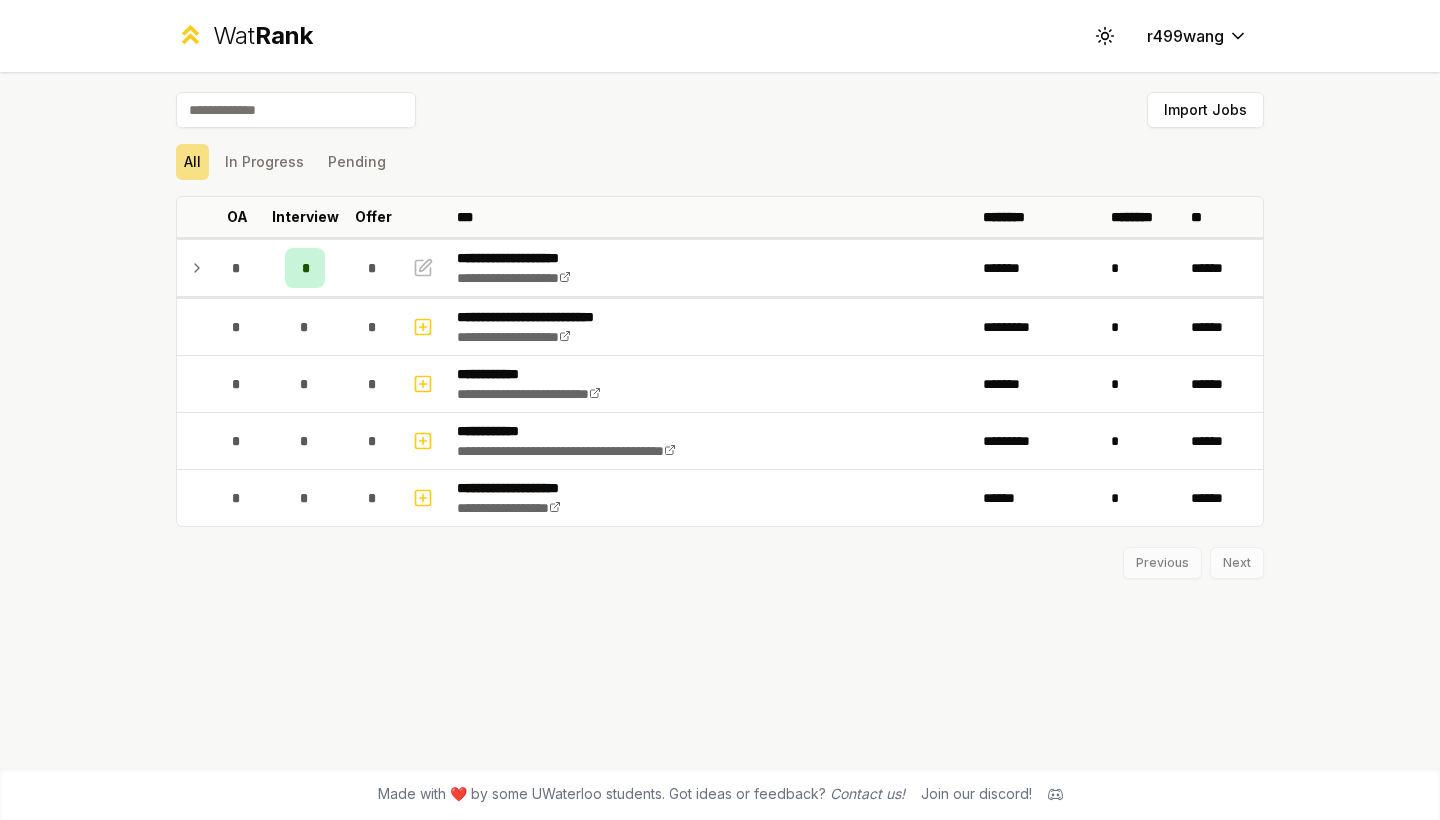 click at bounding box center (296, 110) 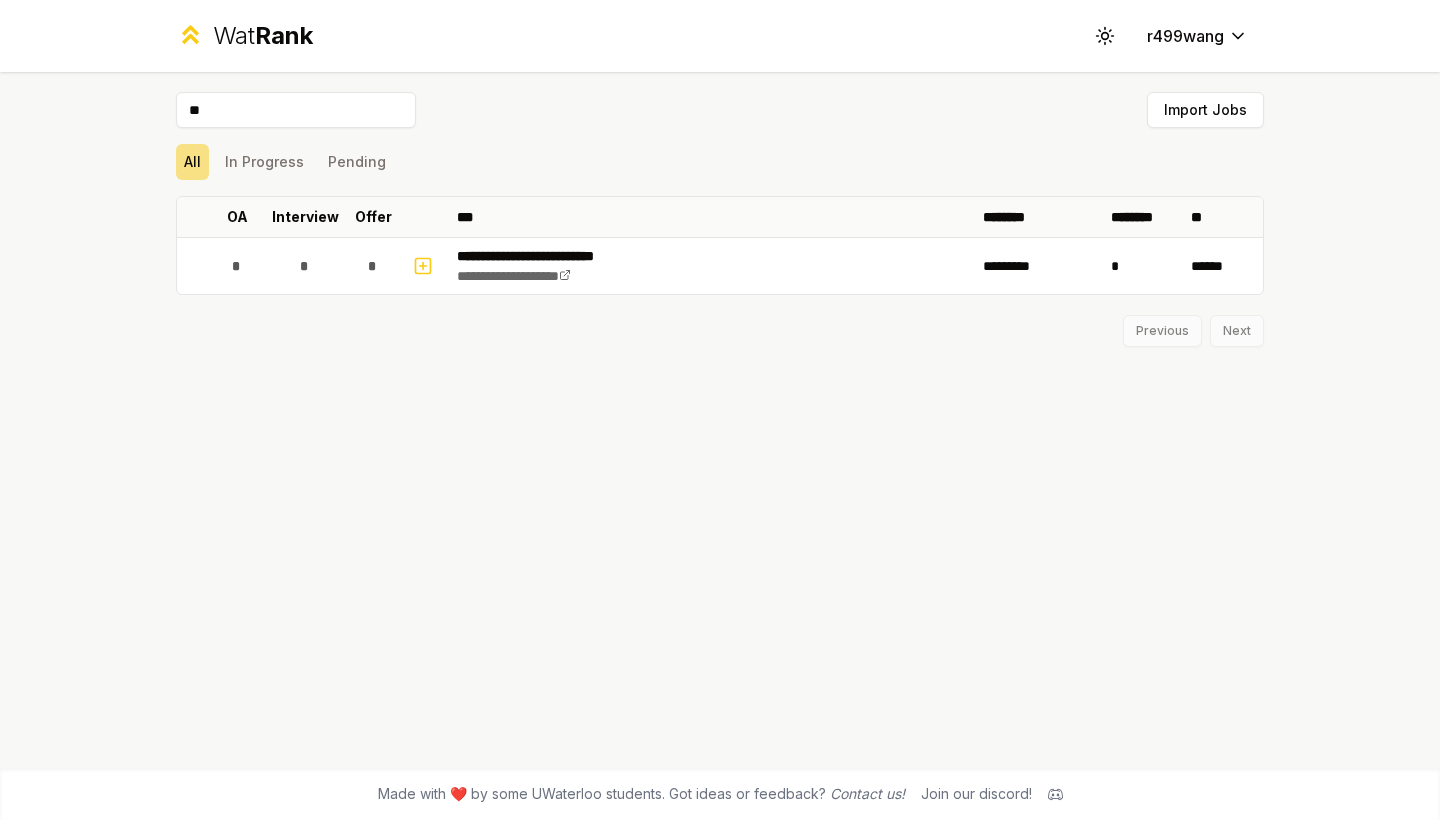 type on "*" 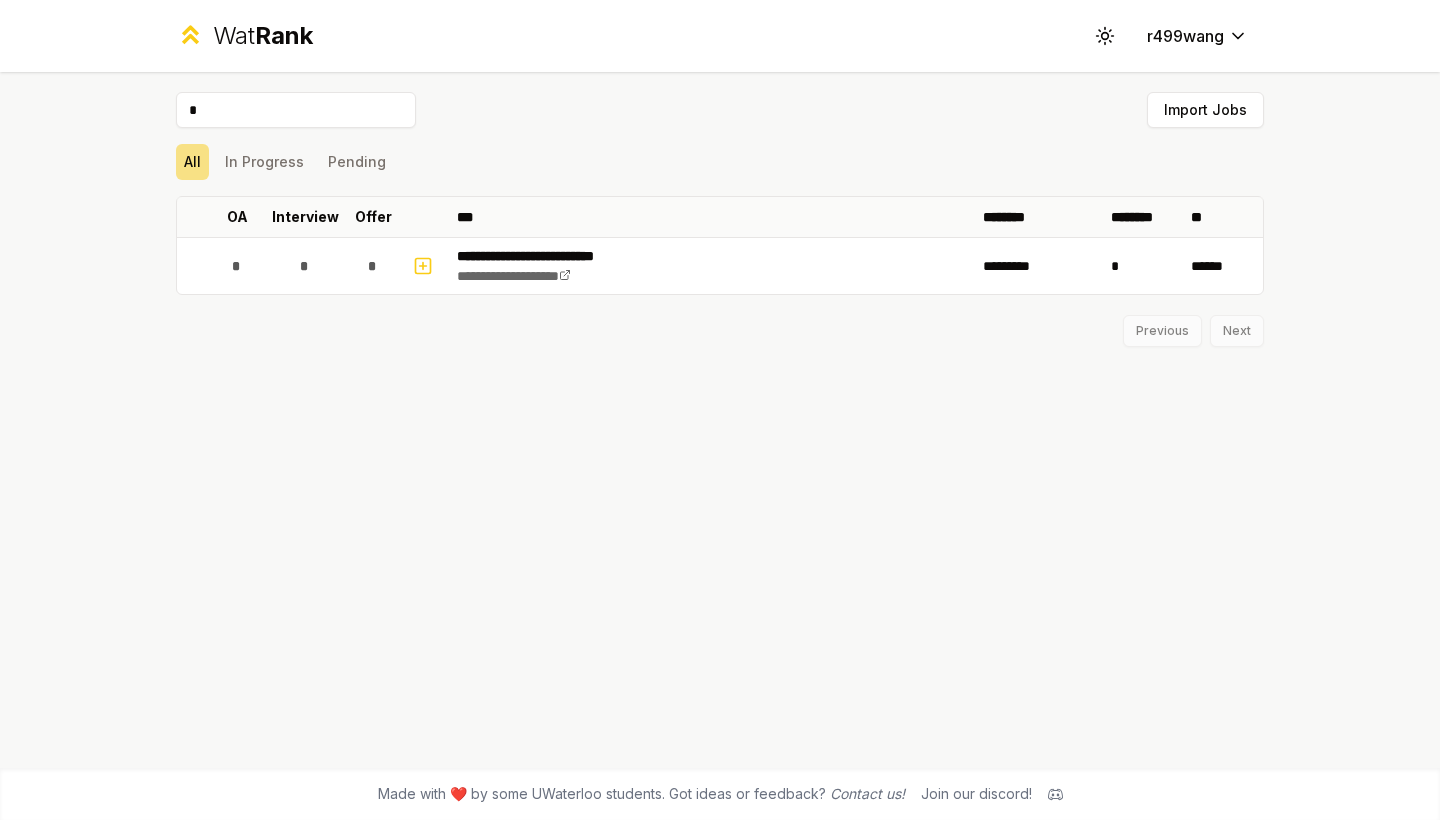 type 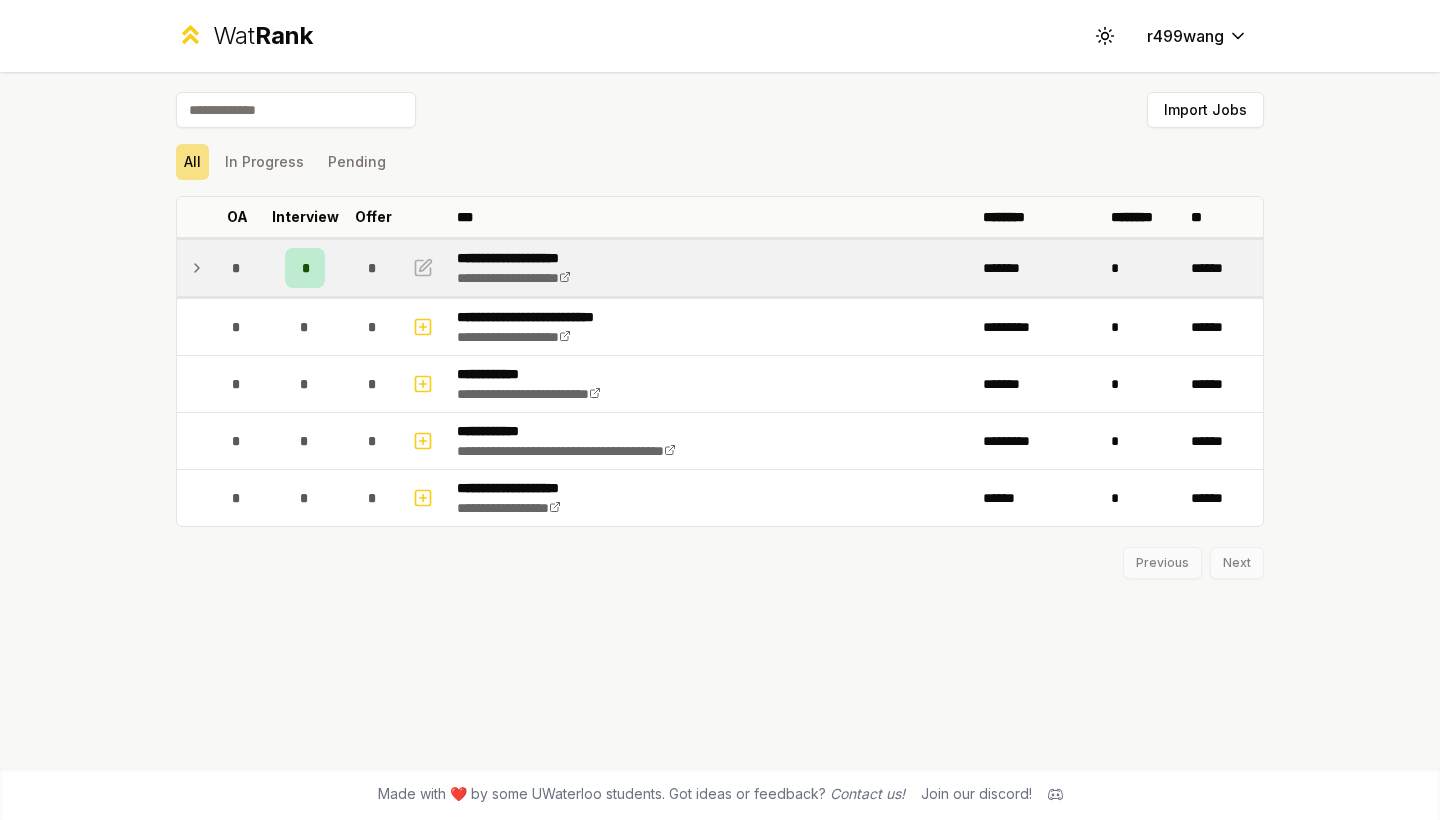 click on "*" at bounding box center [372, 268] 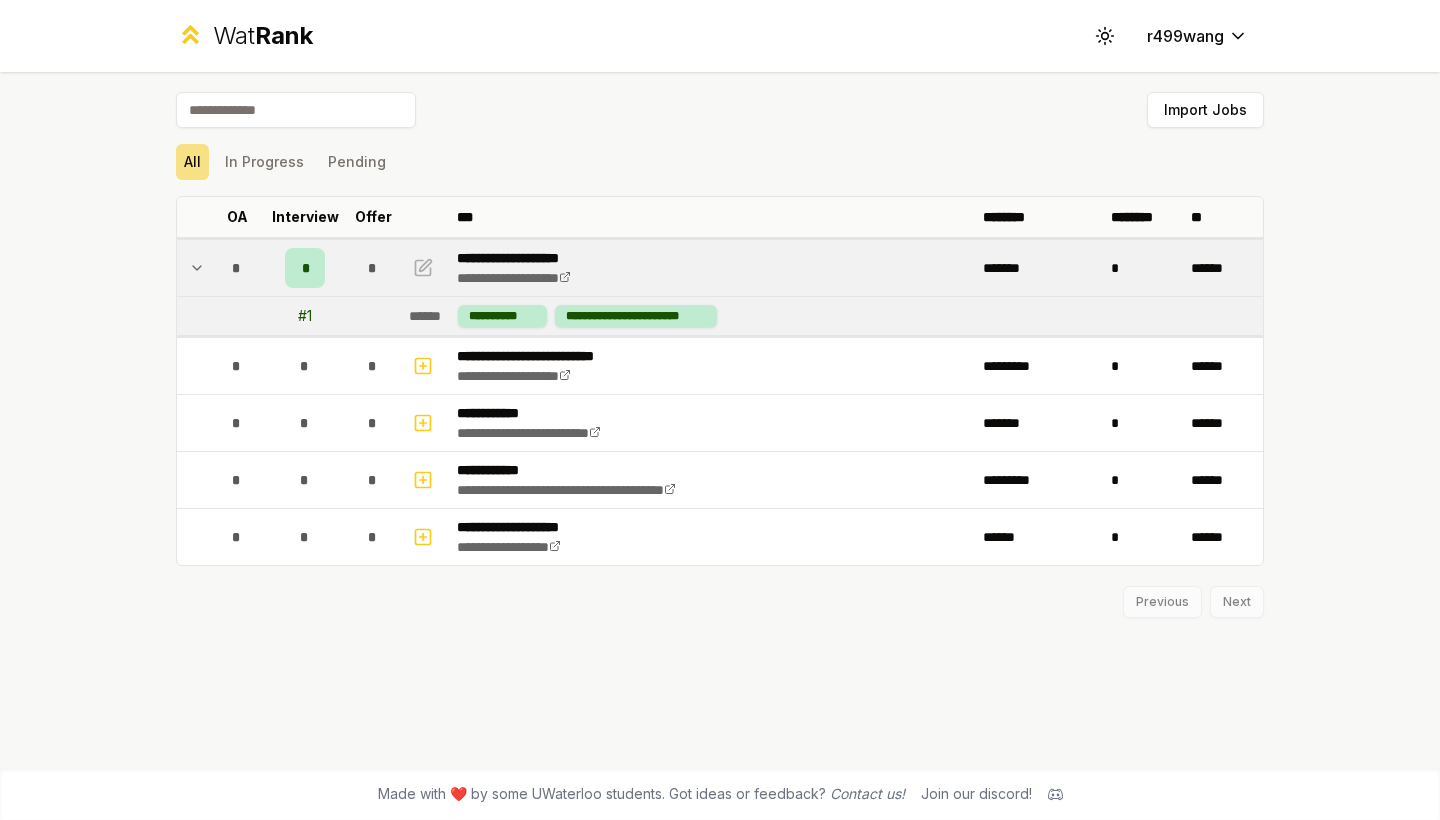 click on "*" at bounding box center (372, 268) 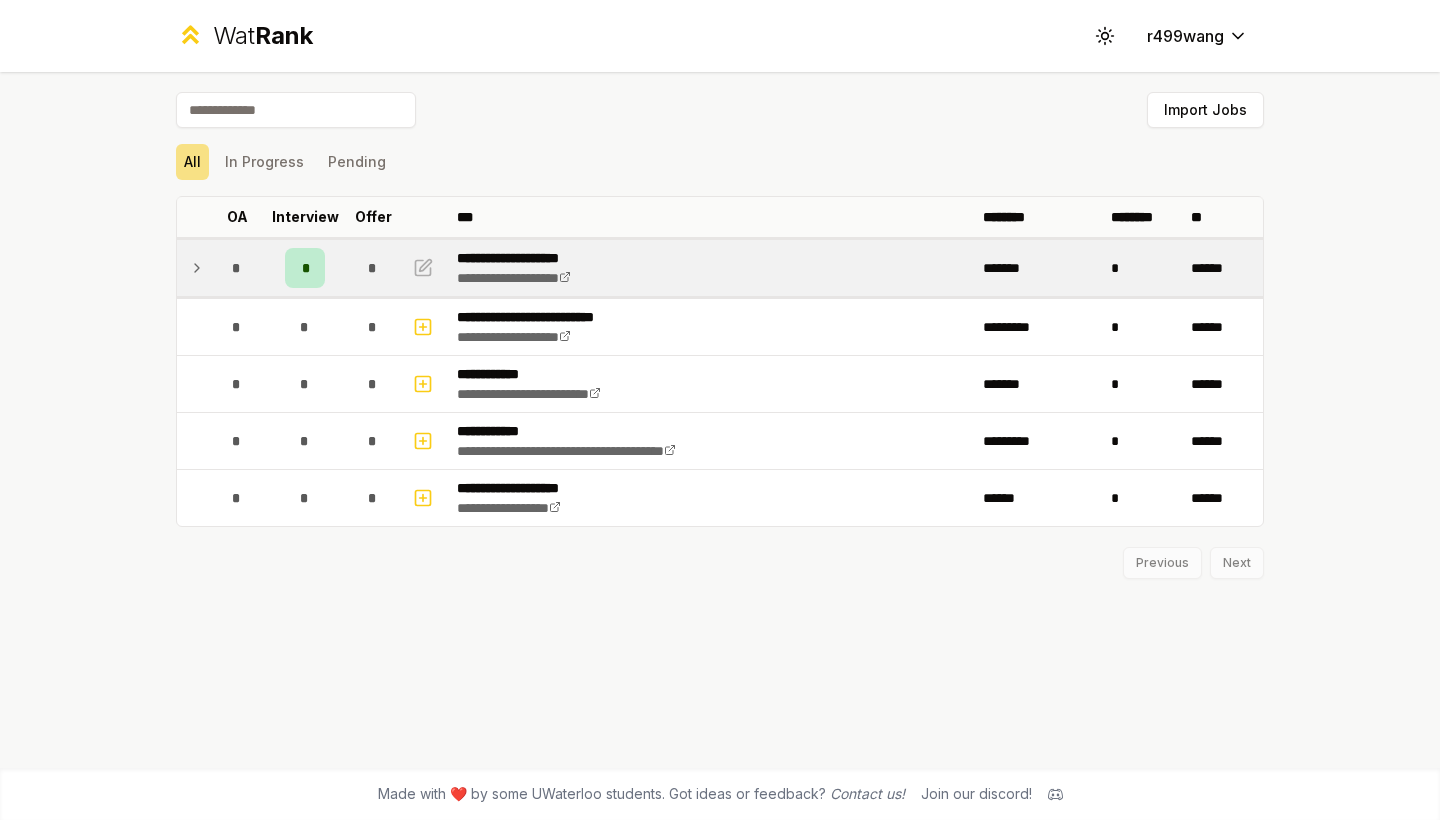 click on "*" at bounding box center [372, 268] 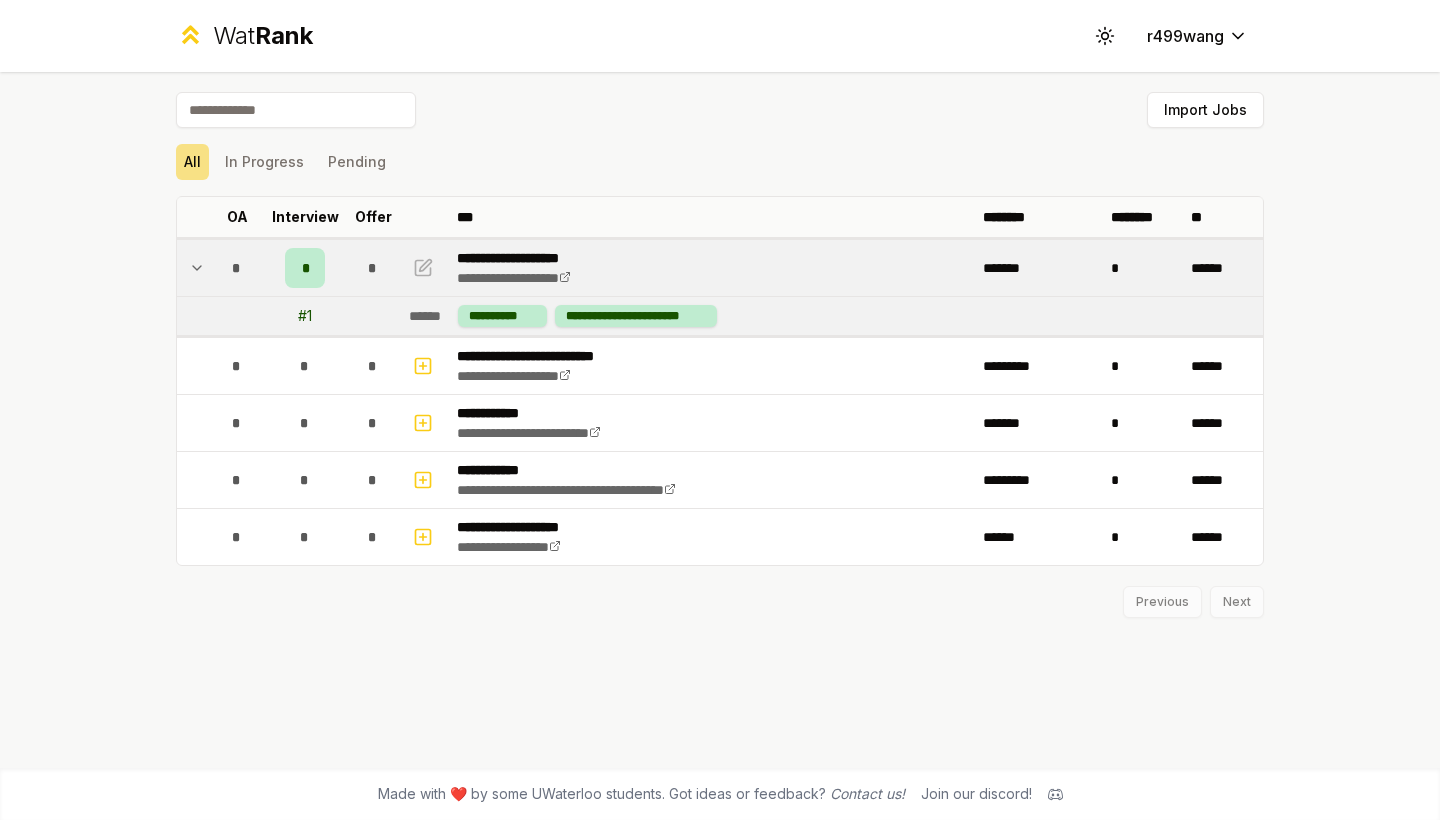click on "*" at bounding box center (372, 268) 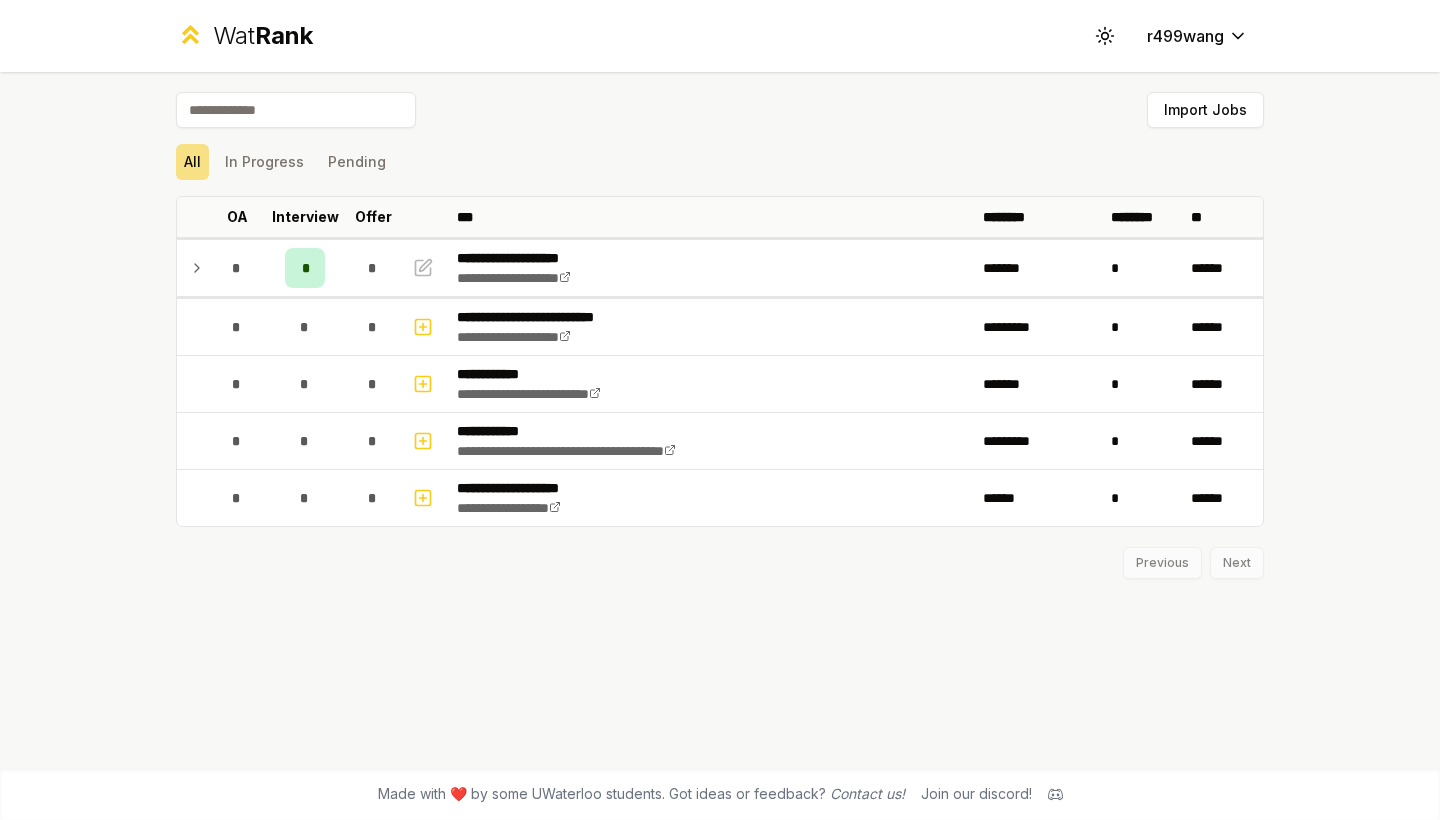 scroll, scrollTop: 0, scrollLeft: 0, axis: both 